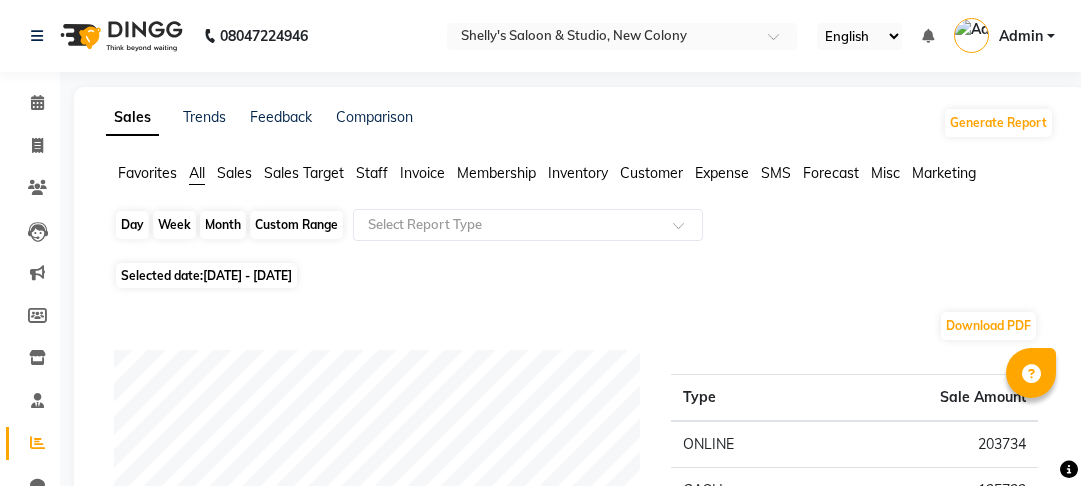 scroll, scrollTop: 160, scrollLeft: 0, axis: vertical 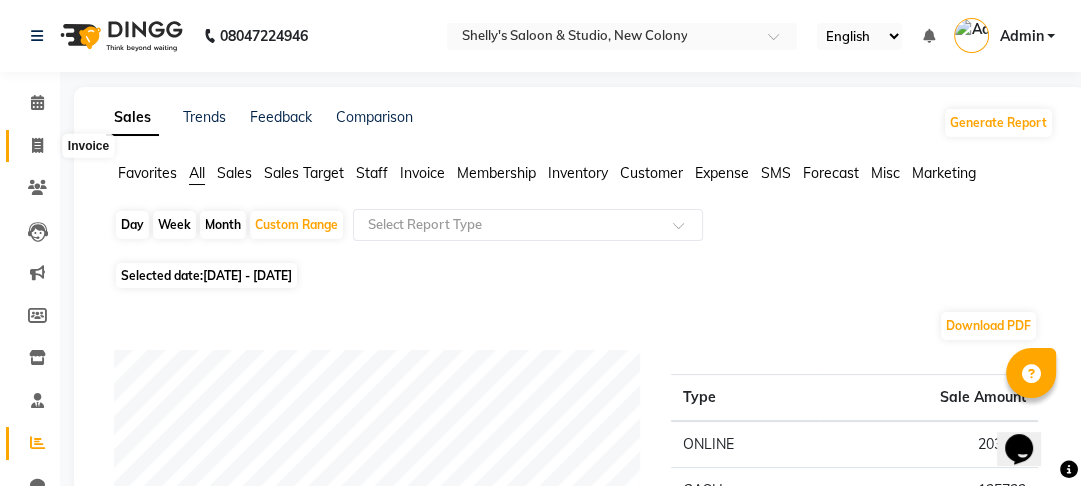 click 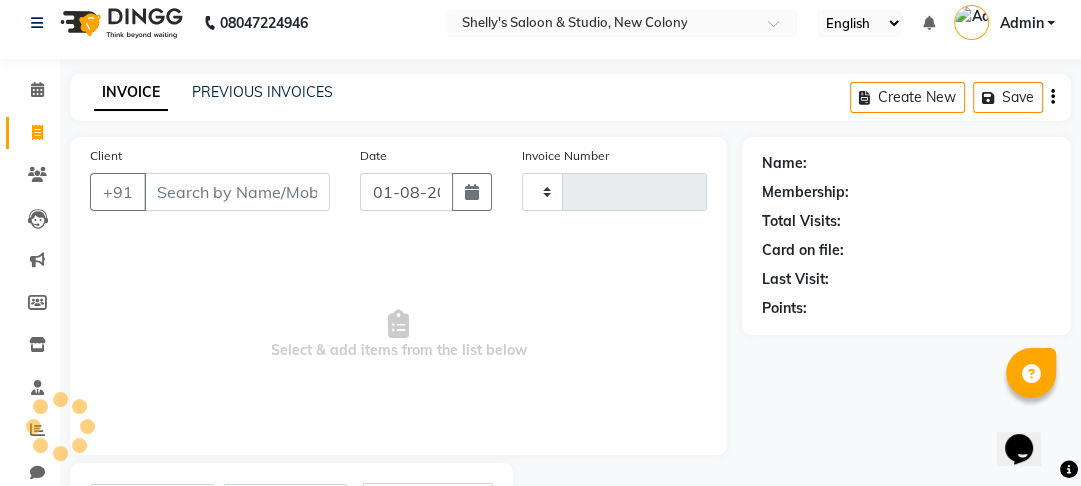 type on "0533" 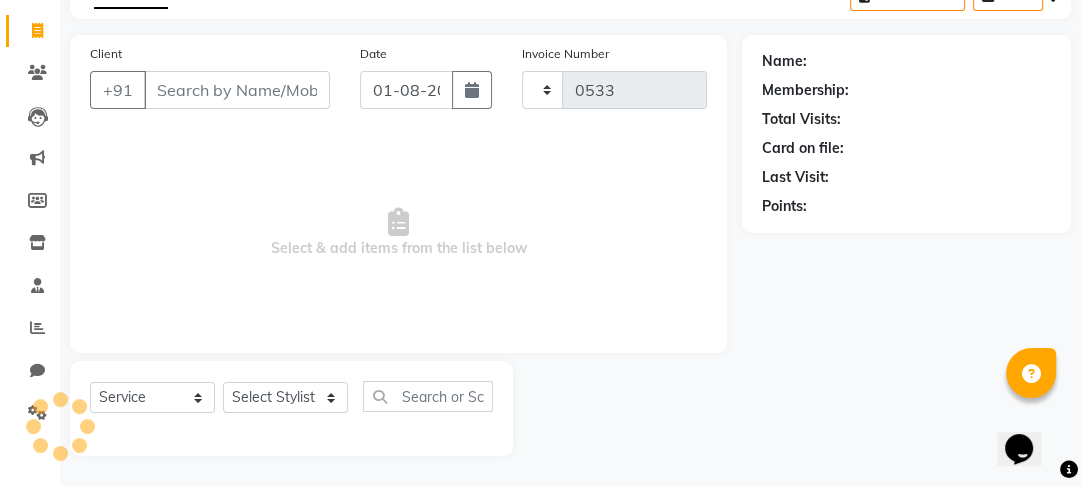 select on "7536" 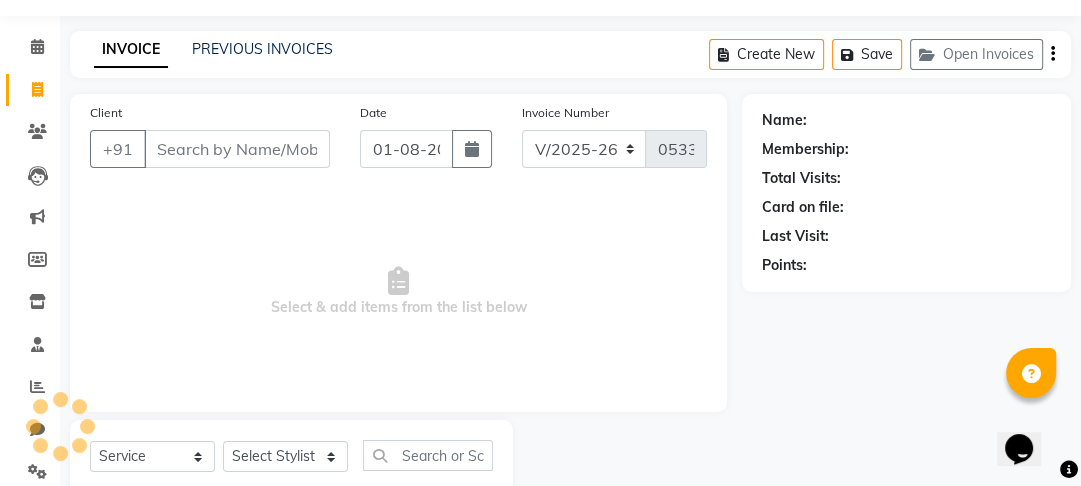 scroll, scrollTop: 0, scrollLeft: 0, axis: both 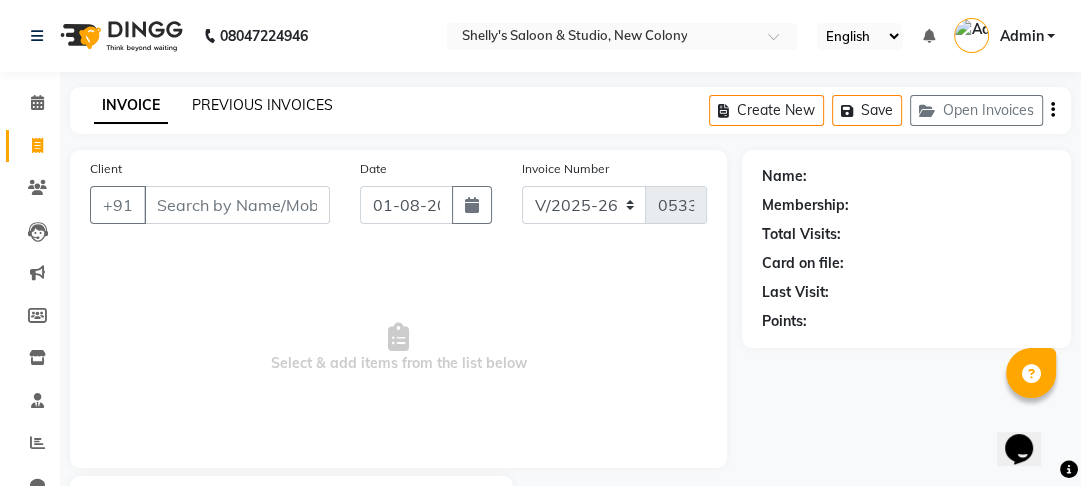 click on "PREVIOUS INVOICES" 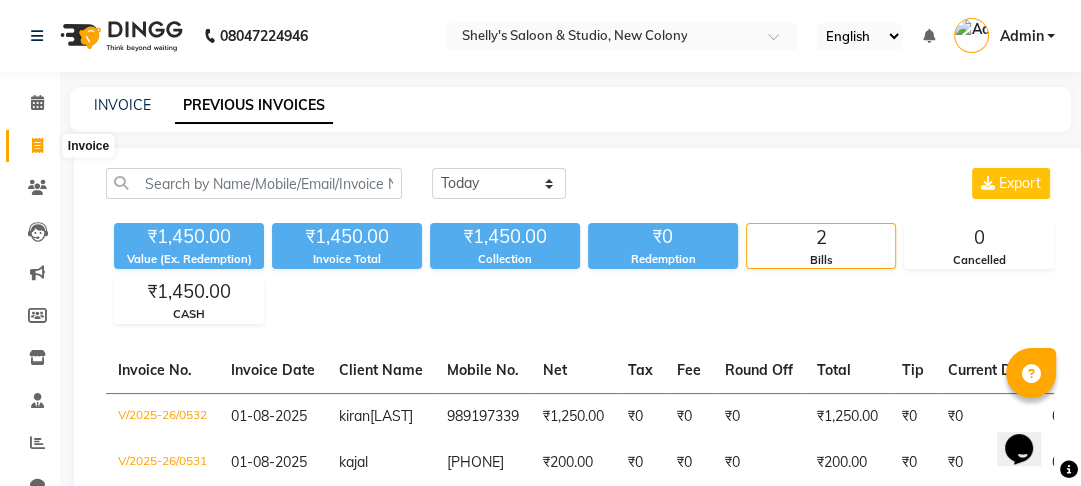 click 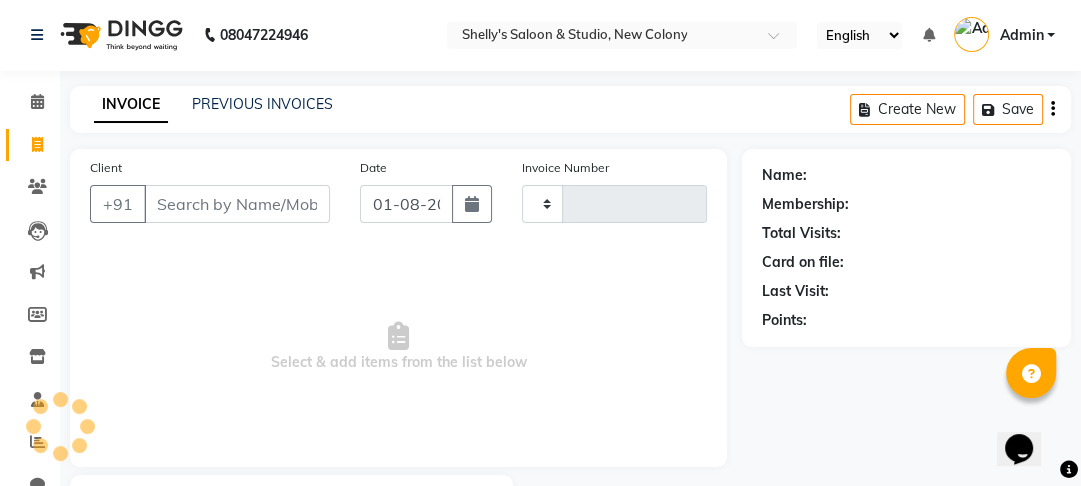 type on "0533" 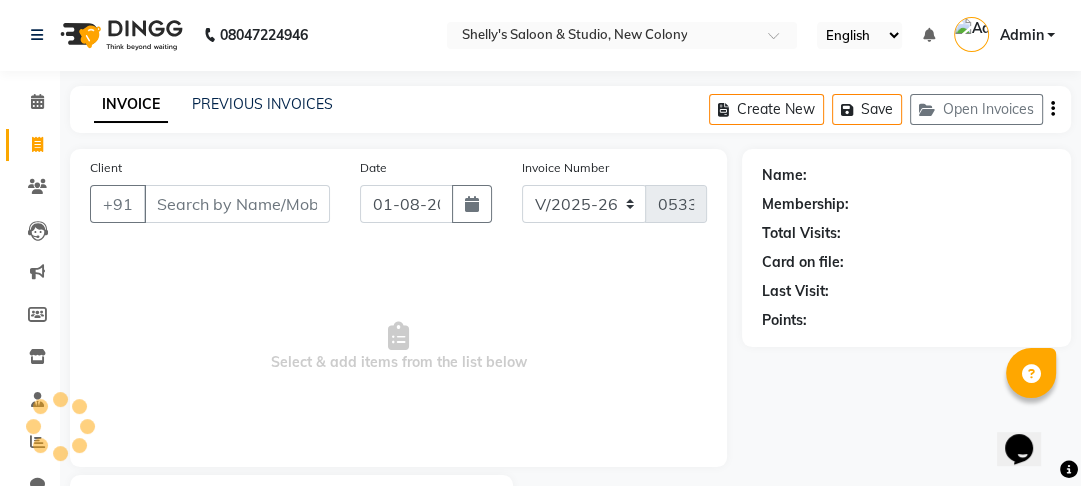 scroll, scrollTop: 116, scrollLeft: 0, axis: vertical 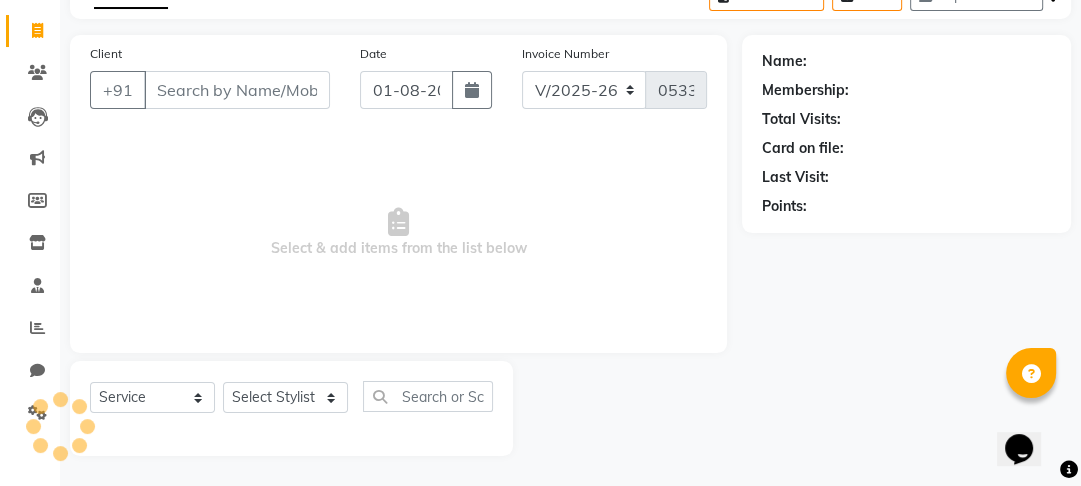 click on "Client" at bounding box center [237, 90] 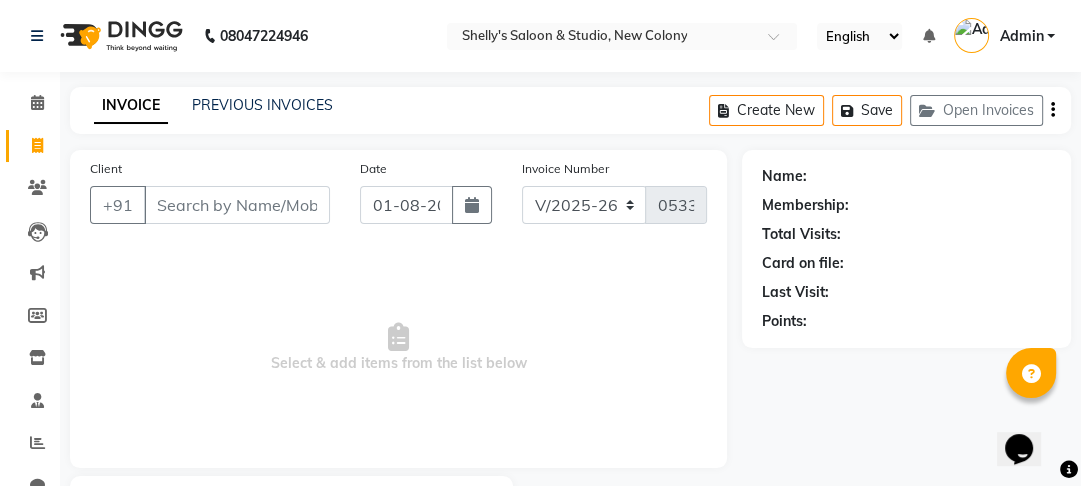 scroll, scrollTop: 0, scrollLeft: 0, axis: both 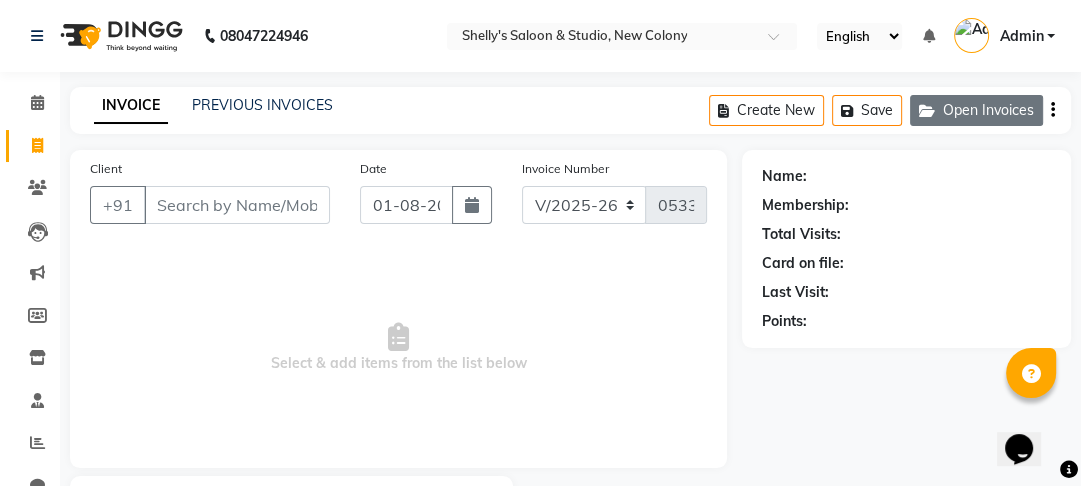 click on "Open Invoices" 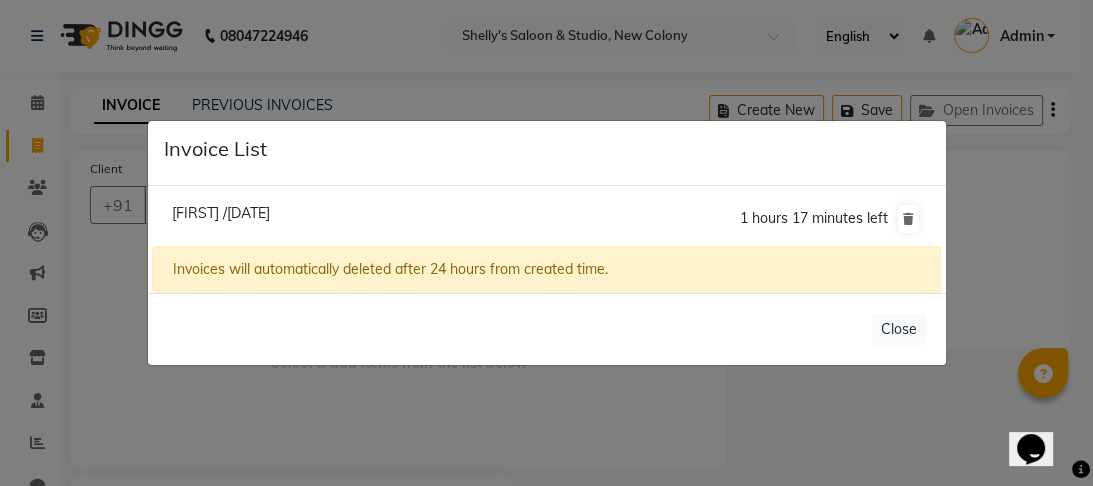 click on "[FIRST] /[DATE]" 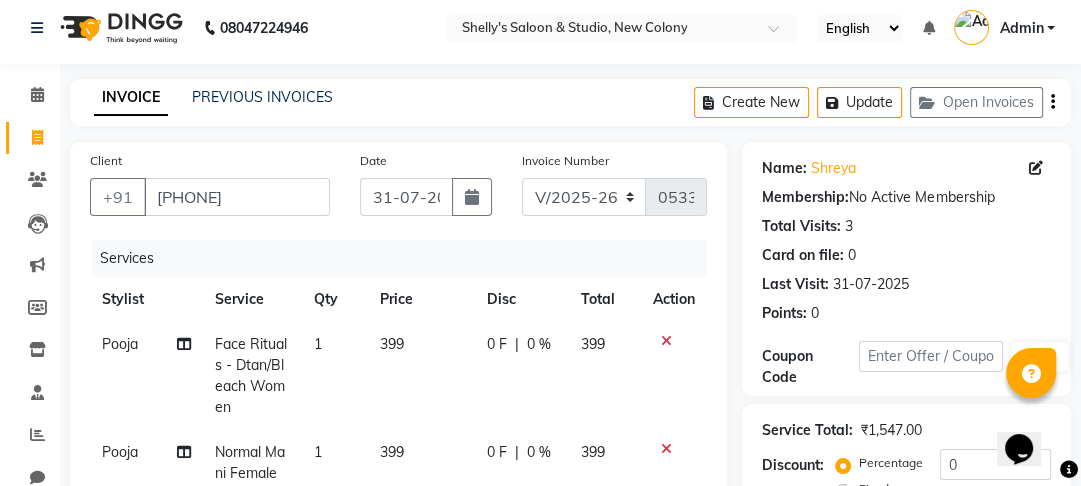 scroll, scrollTop: 0, scrollLeft: 0, axis: both 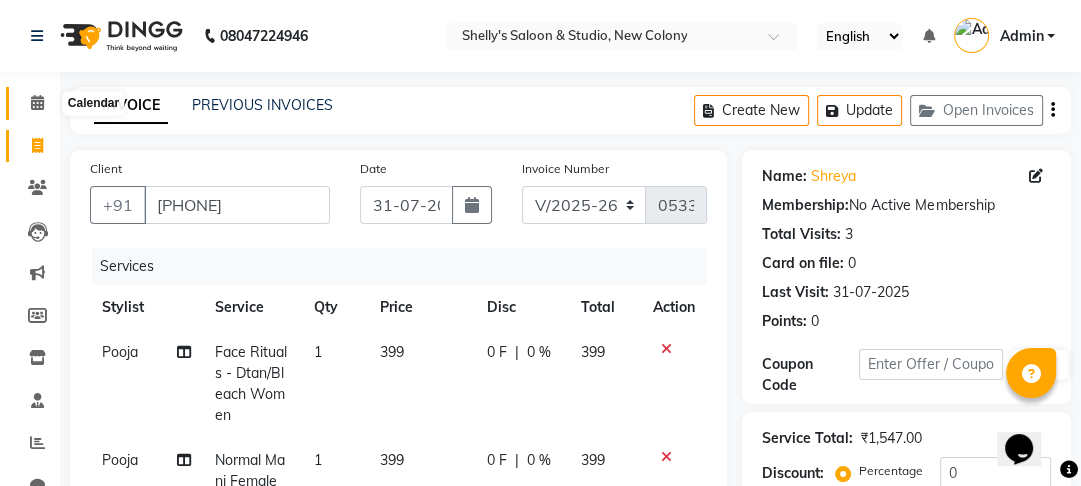 click 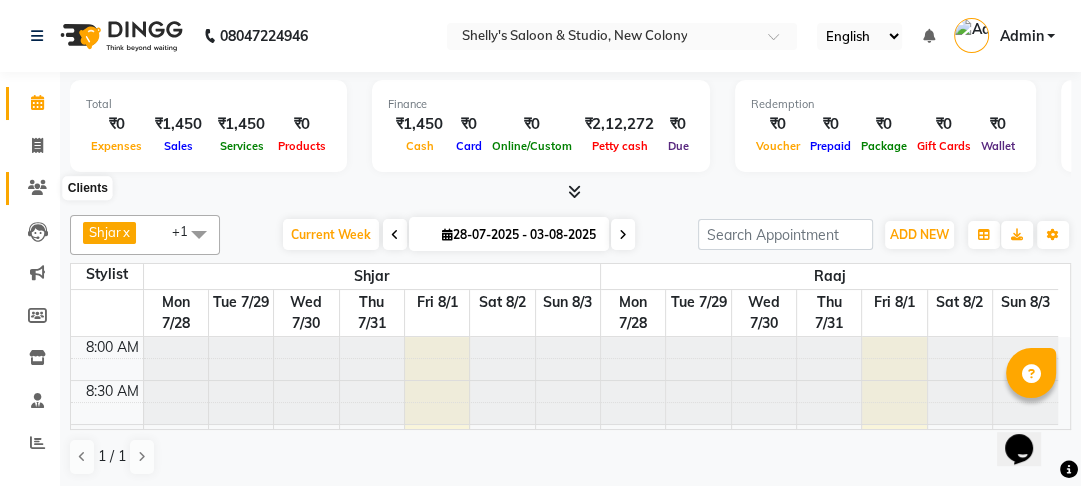 click 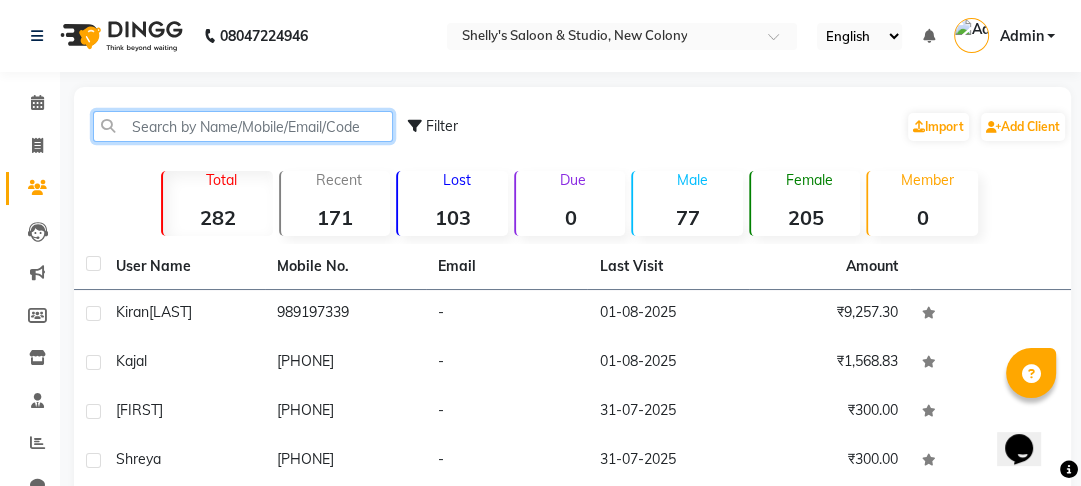 click 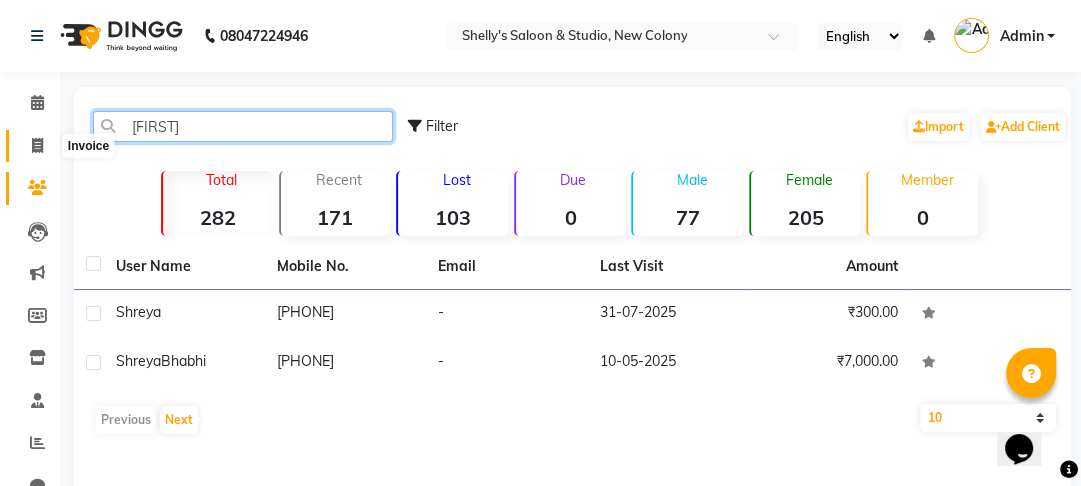 type on "[FIRST]" 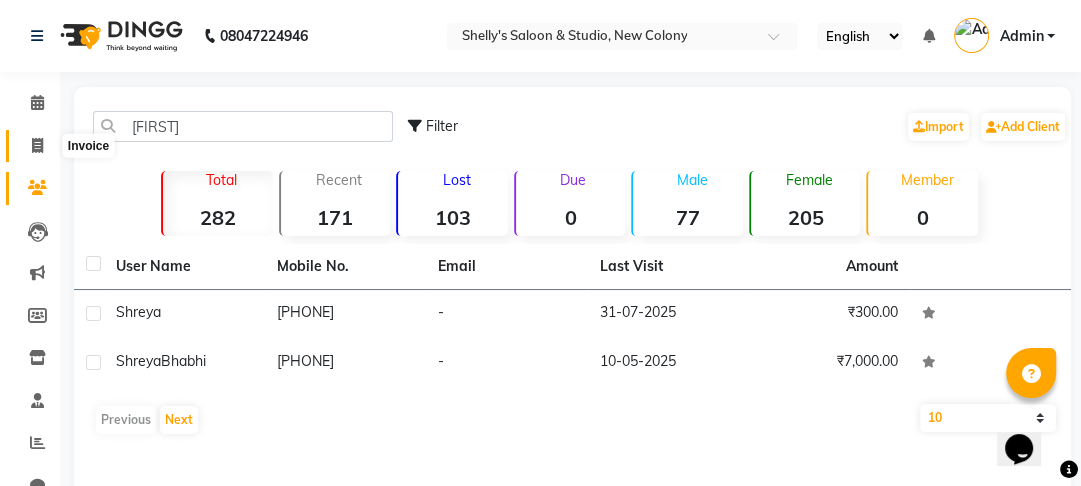 click 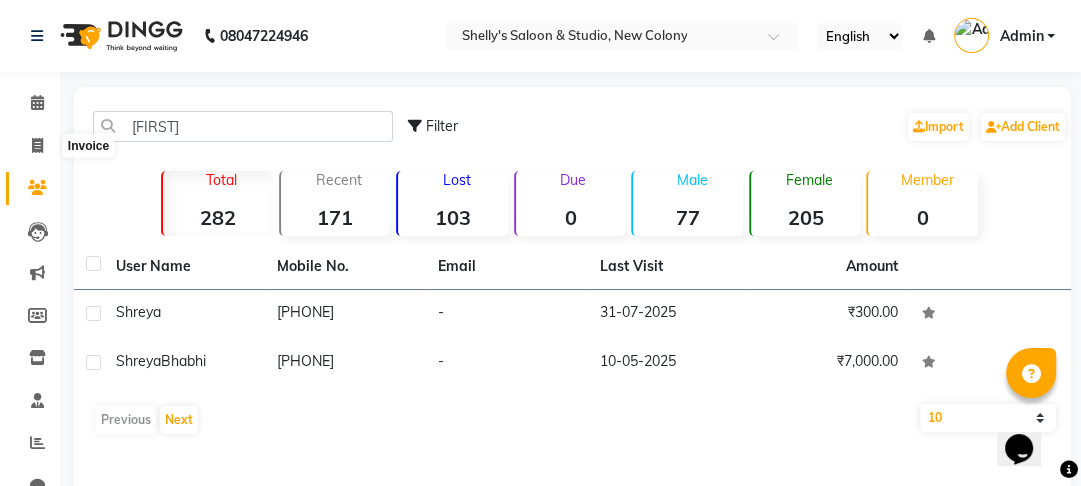 select on "service" 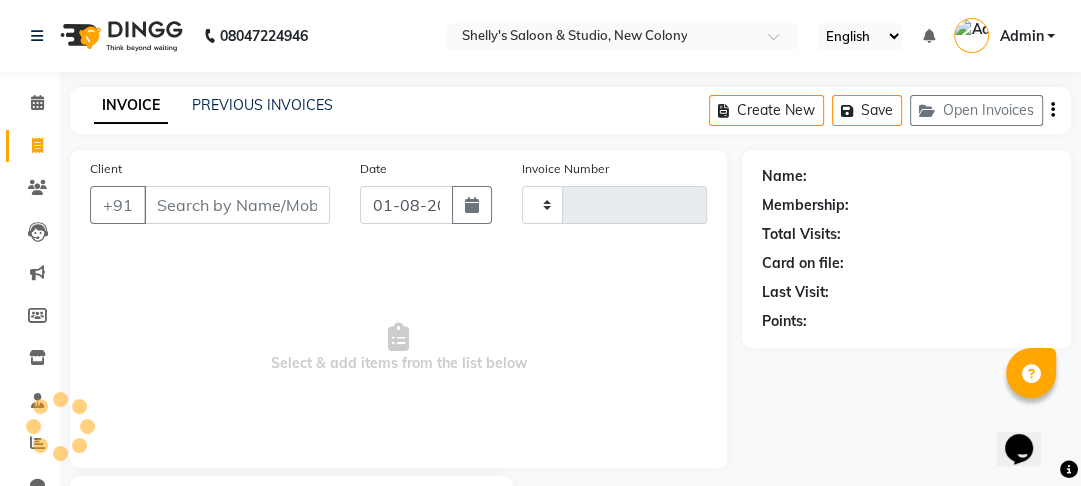 type on "0533" 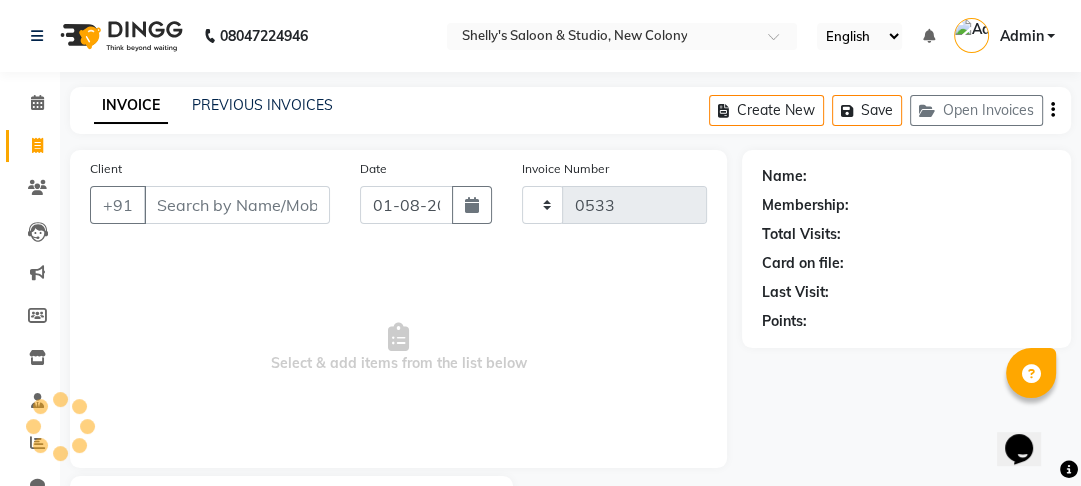 scroll, scrollTop: 116, scrollLeft: 0, axis: vertical 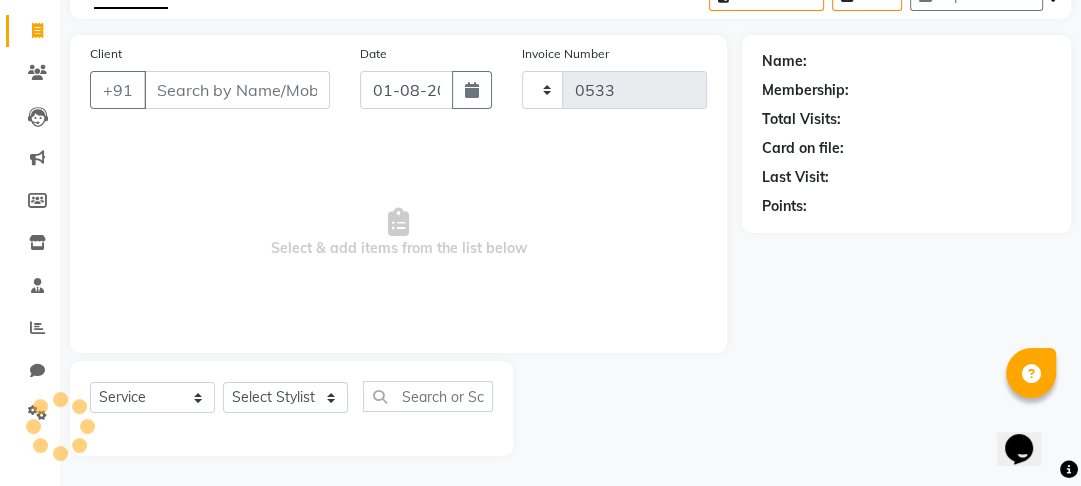 select on "7536" 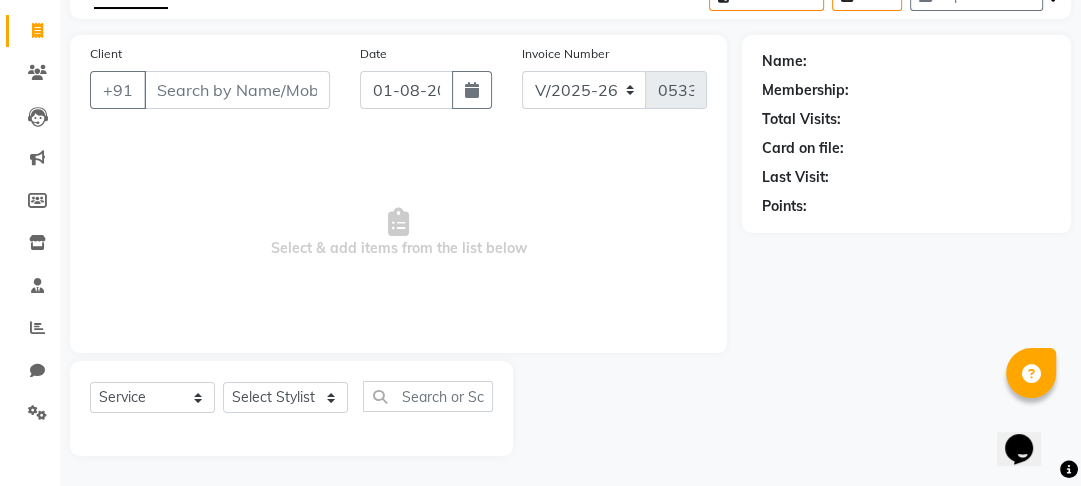 click on "Client" at bounding box center (237, 90) 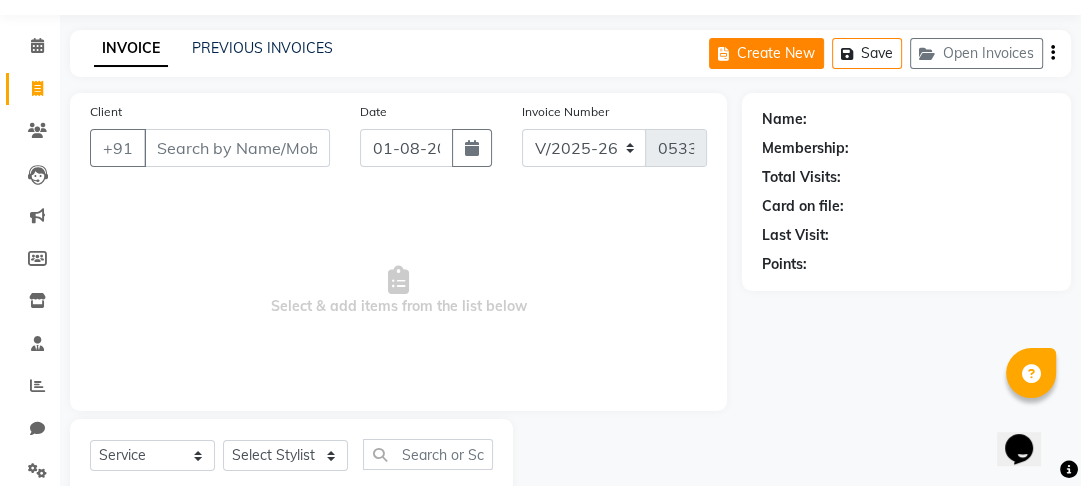 scroll, scrollTop: 0, scrollLeft: 0, axis: both 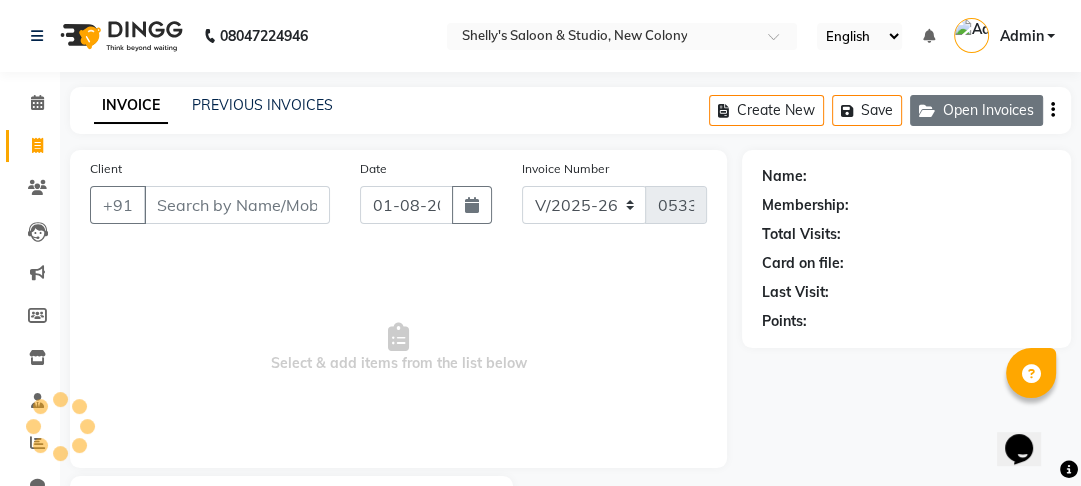 click on "Open Invoices" 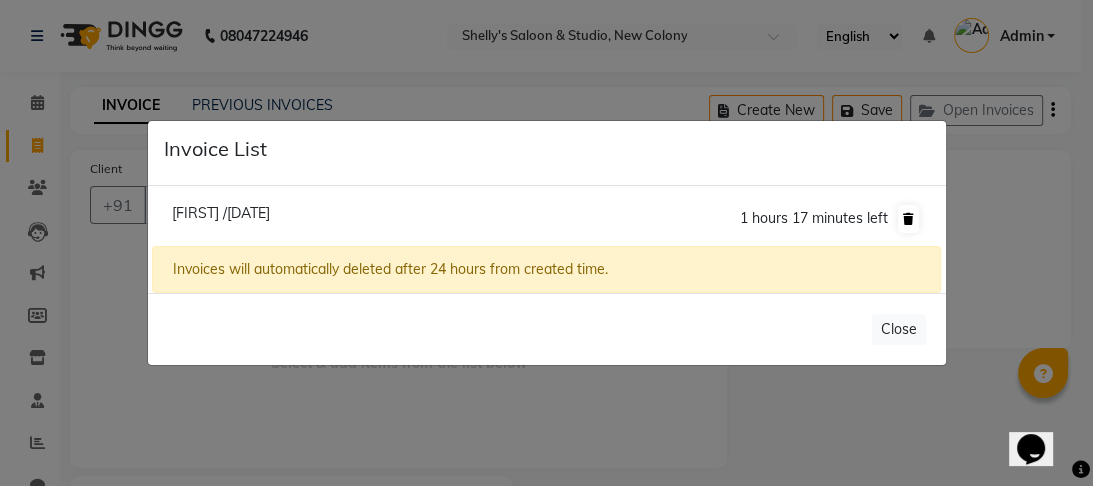 click 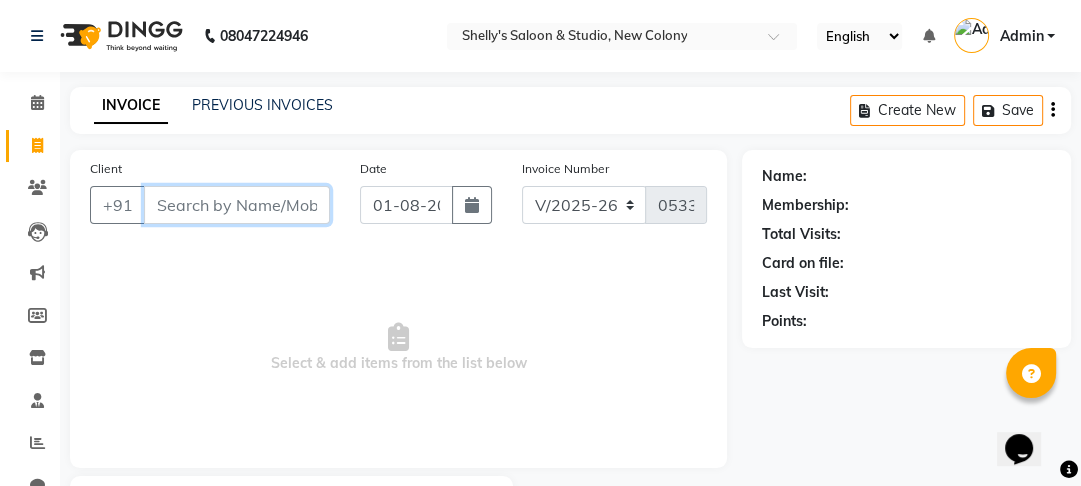click on "Client" at bounding box center [237, 205] 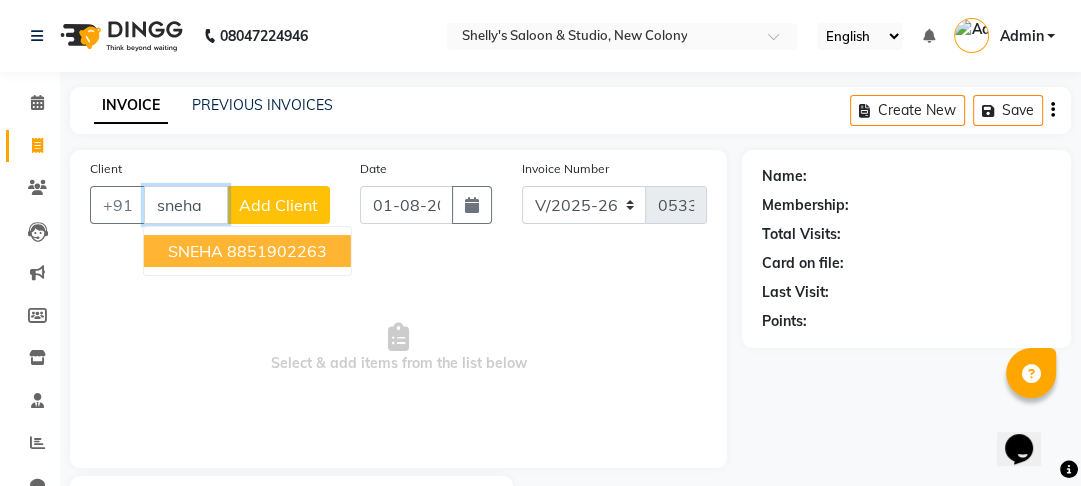 click on "[FIRST]  [PHONE]" at bounding box center [247, 251] 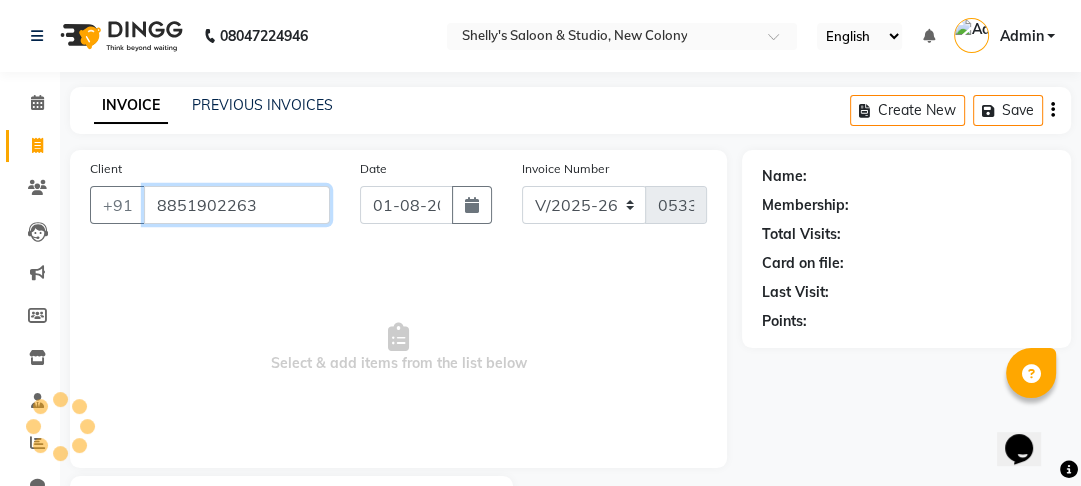 type on "8851902263" 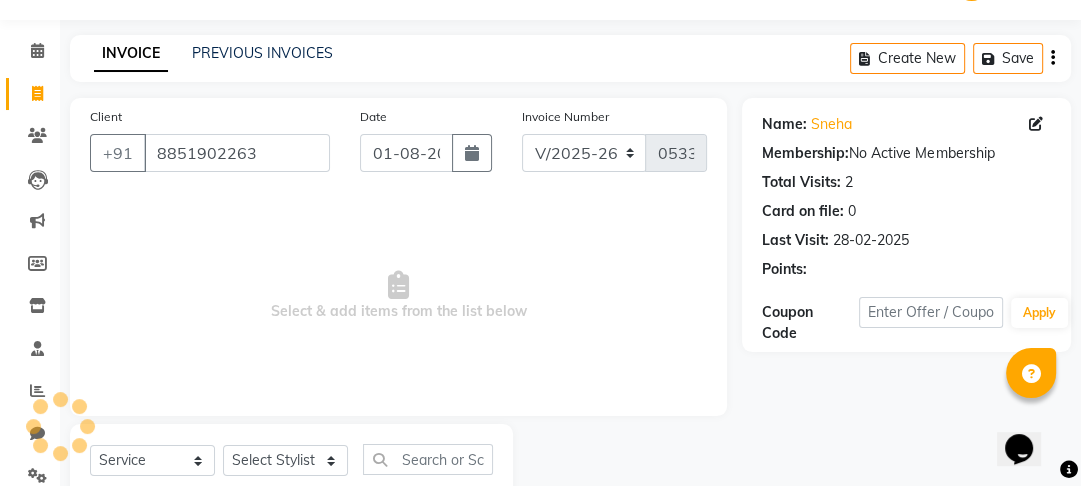 scroll, scrollTop: 116, scrollLeft: 0, axis: vertical 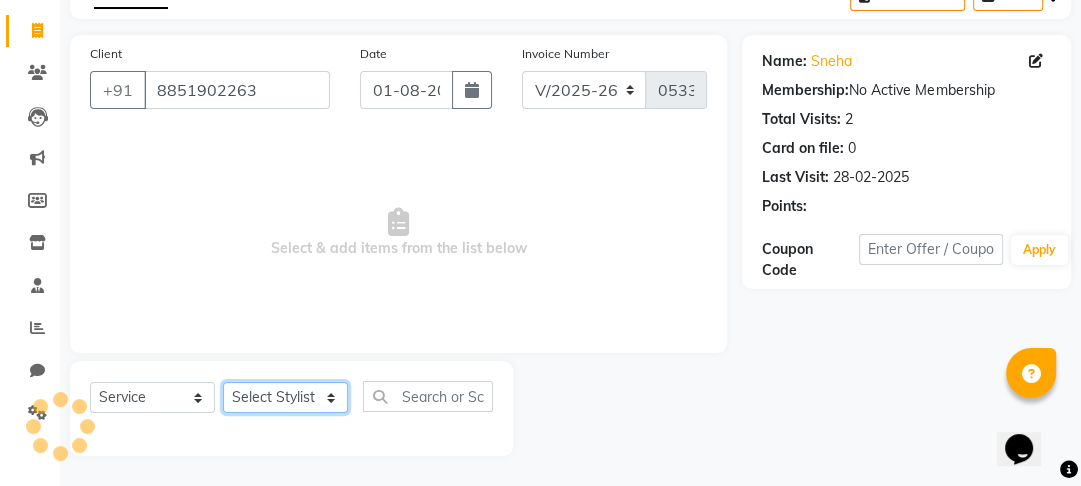 click on "Select Stylist [FIRST] [FIRST] [FIRST] [FIRST] [FIRST] [FIRST] [FIRST] [FIRST]" 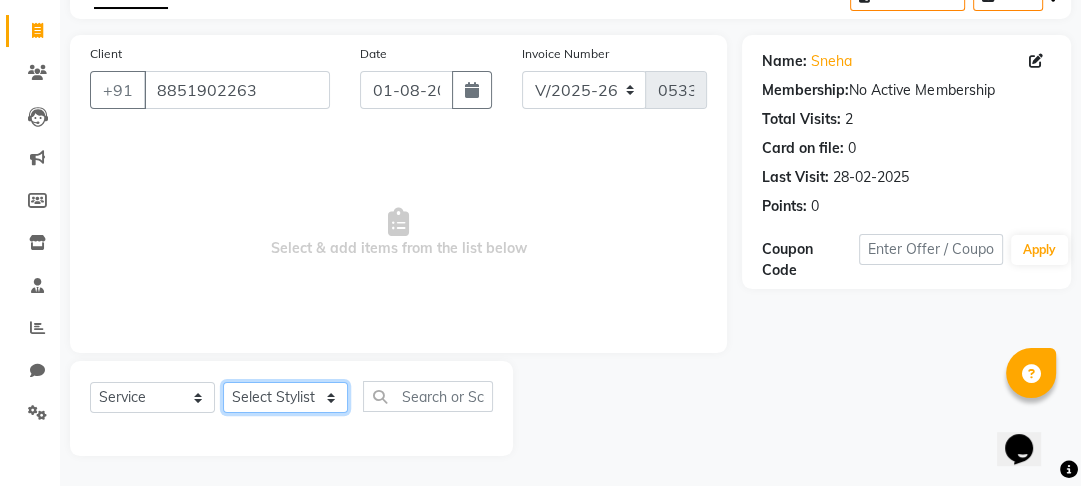 select on "69614" 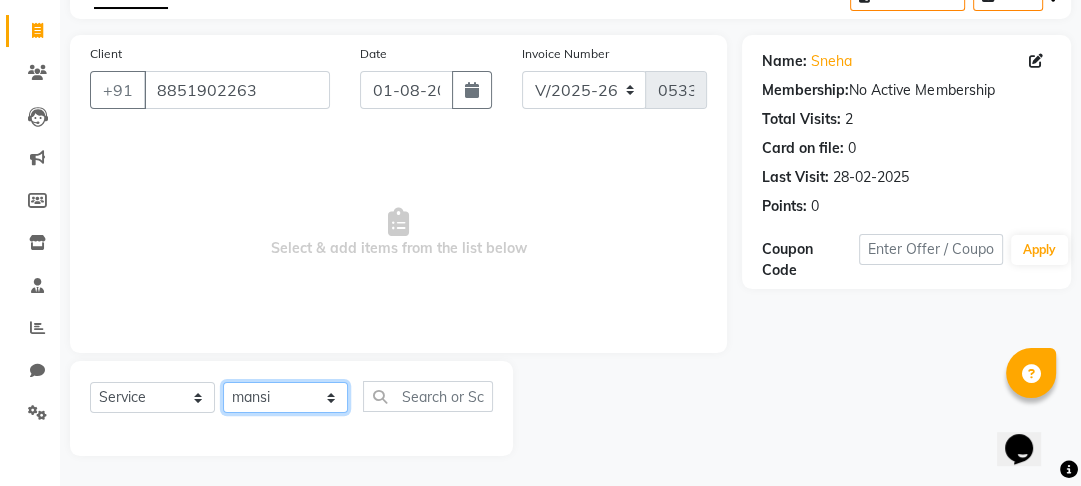 click on "Select Stylist [FIRST] [FIRST] [FIRST] [FIRST] [FIRST] [FIRST] [FIRST] [FIRST]" 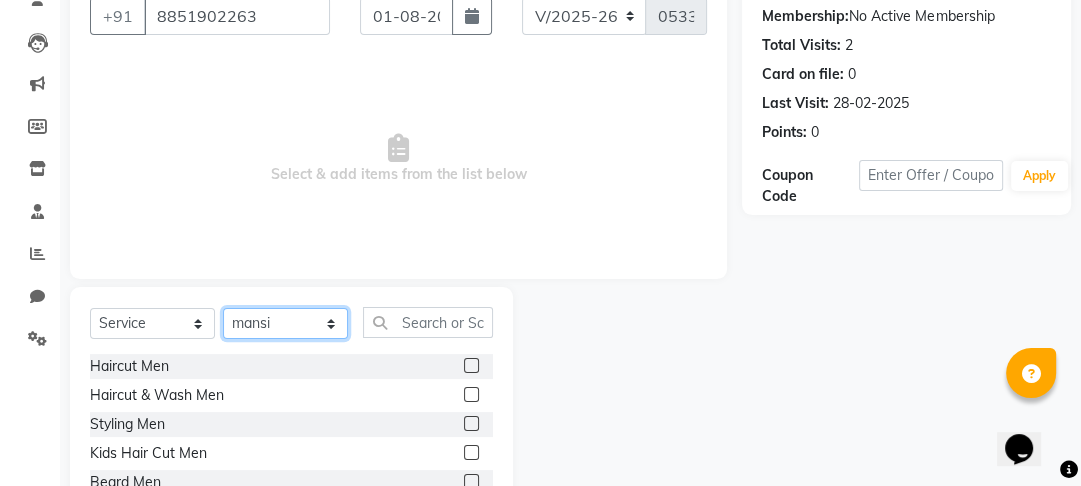 scroll, scrollTop: 276, scrollLeft: 0, axis: vertical 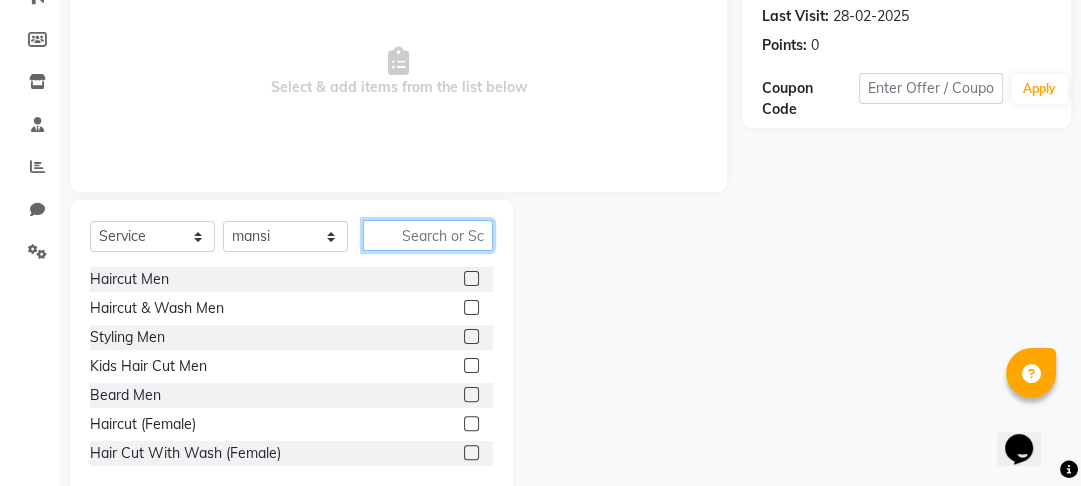 click 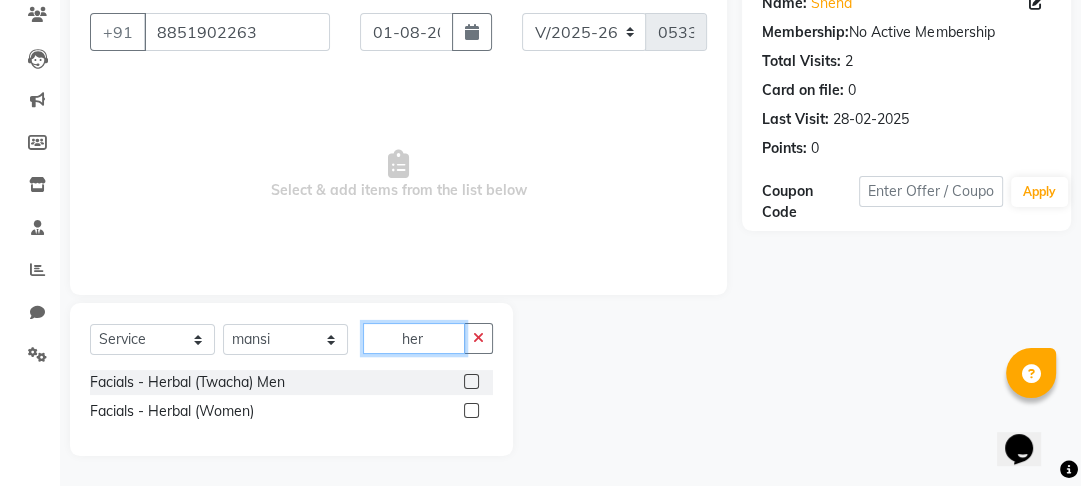 scroll, scrollTop: 174, scrollLeft: 0, axis: vertical 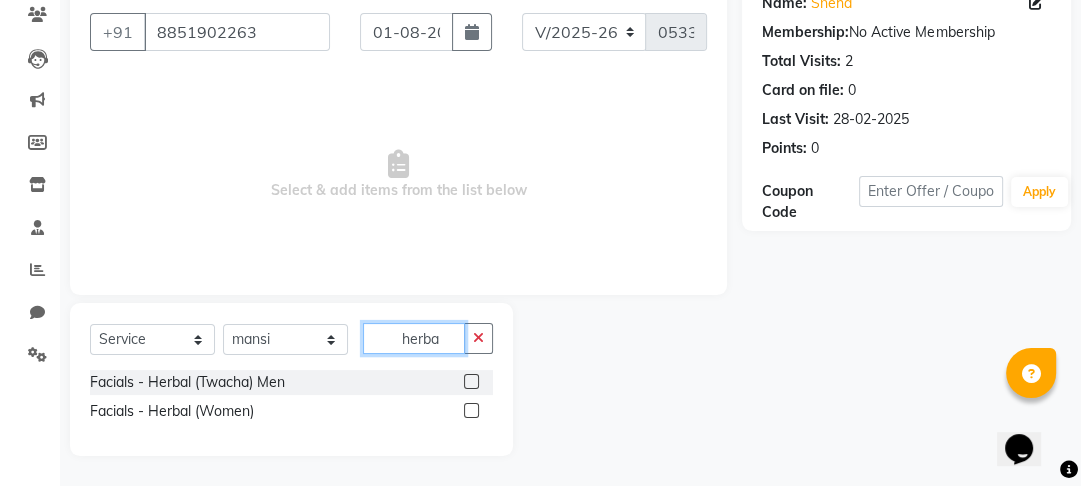 type on "herba" 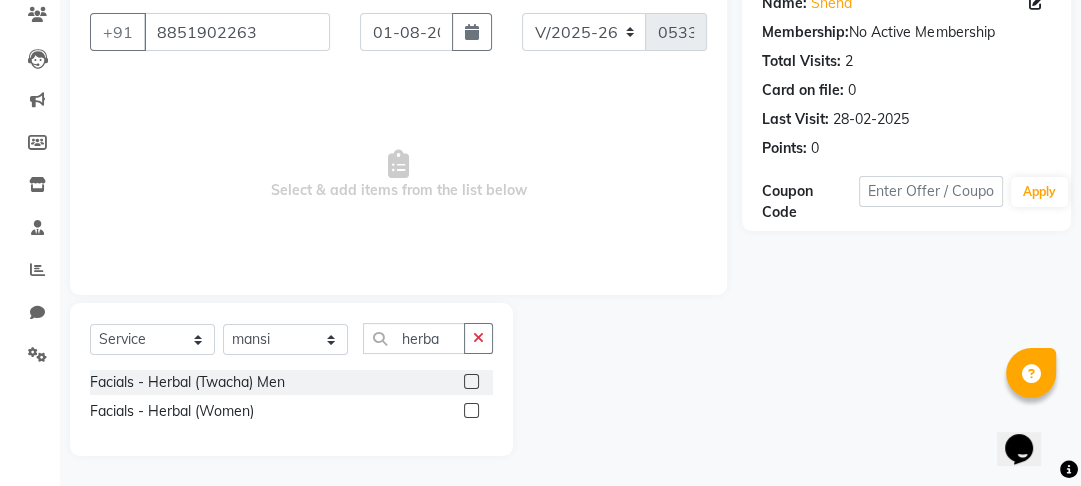 click 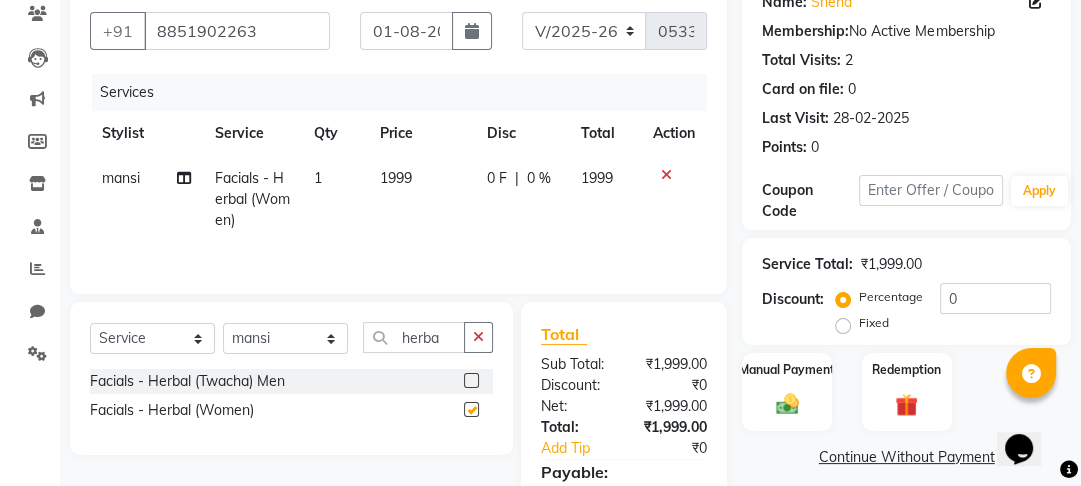 checkbox on "false" 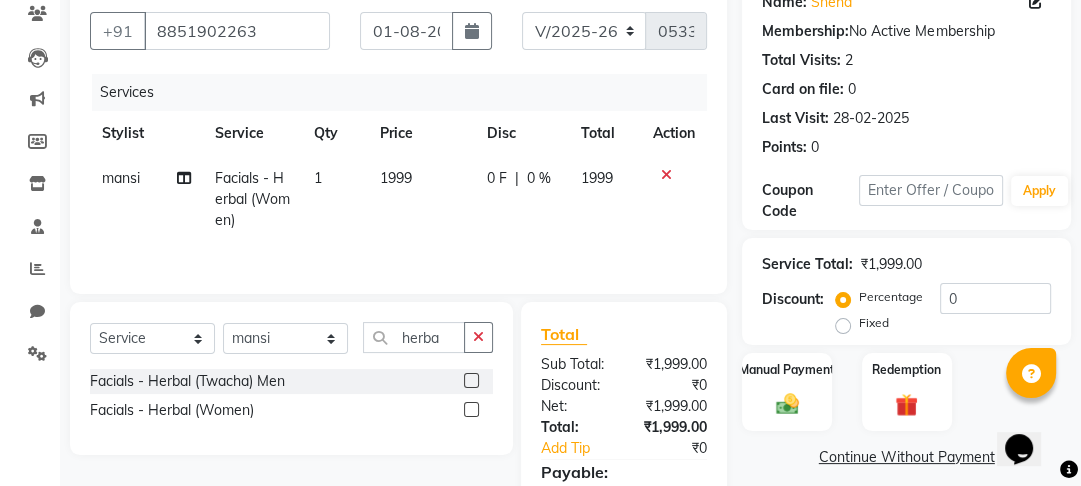 click on "1999" 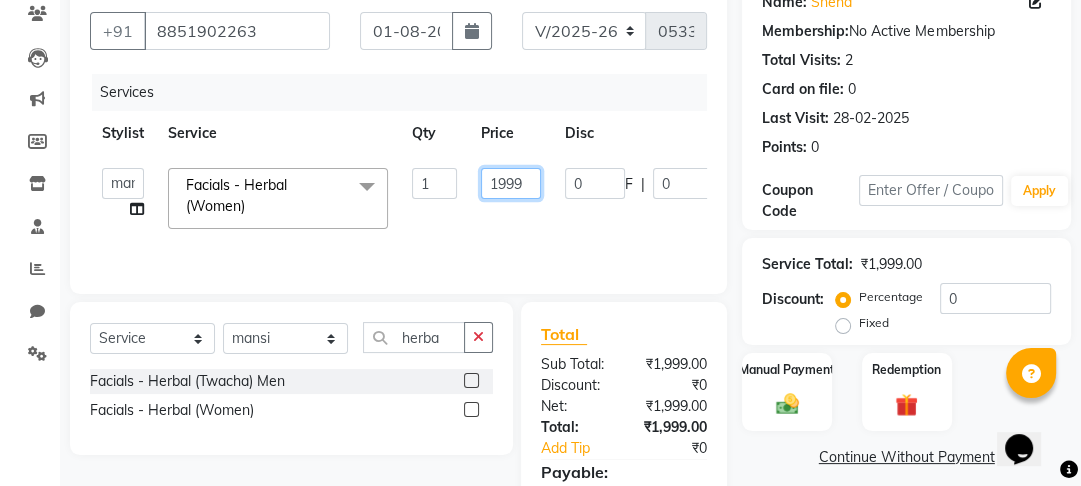 click on "1999" 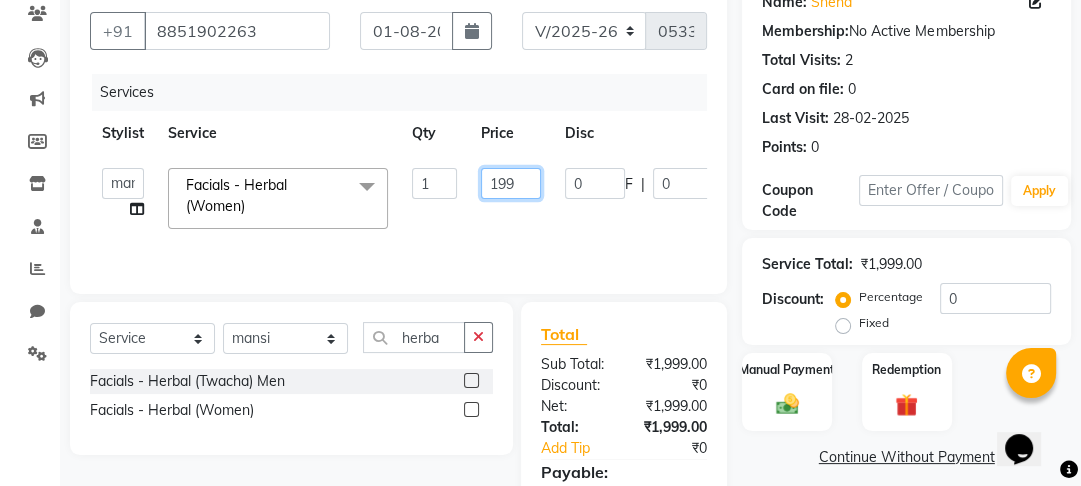 type on "1599" 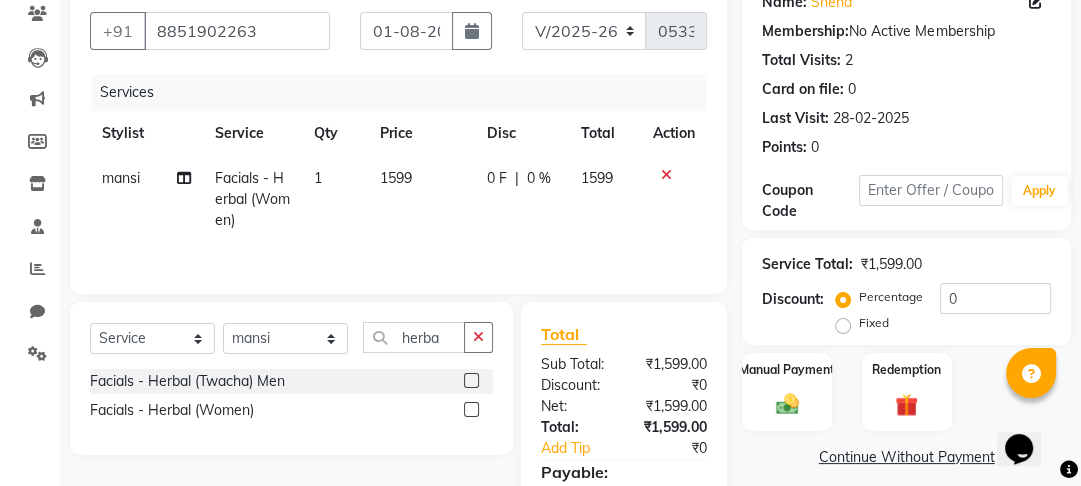 click on "Continue Without Payment" 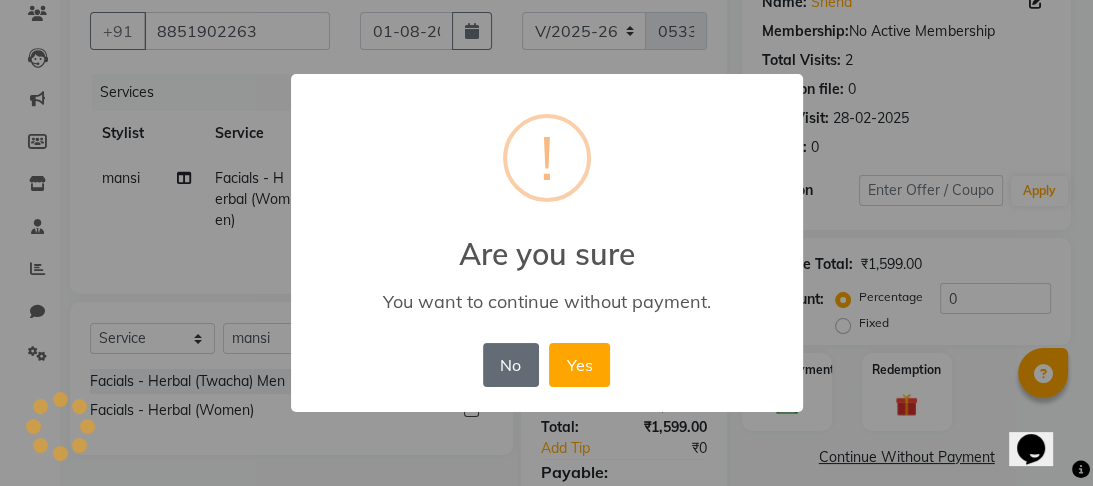 click on "No" at bounding box center (511, 365) 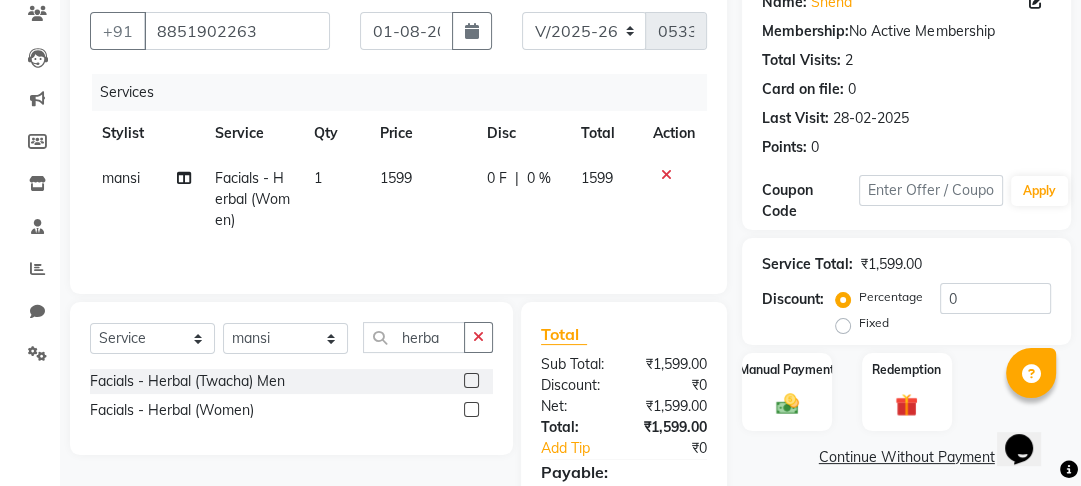 click on "Name: [FIRST]  Membership:  No Active Membership  Total Visits:  [NUMBER] Card on file:  [NUMBER] Last Visit:   [DATE] Points:   [NUMBER]  Coupon Code Apply Service Total:  ₹[PRICE]  Discount:  Percentage   Fixed  [NUMBER] Manual Payment Redemption  Continue Without Payment" 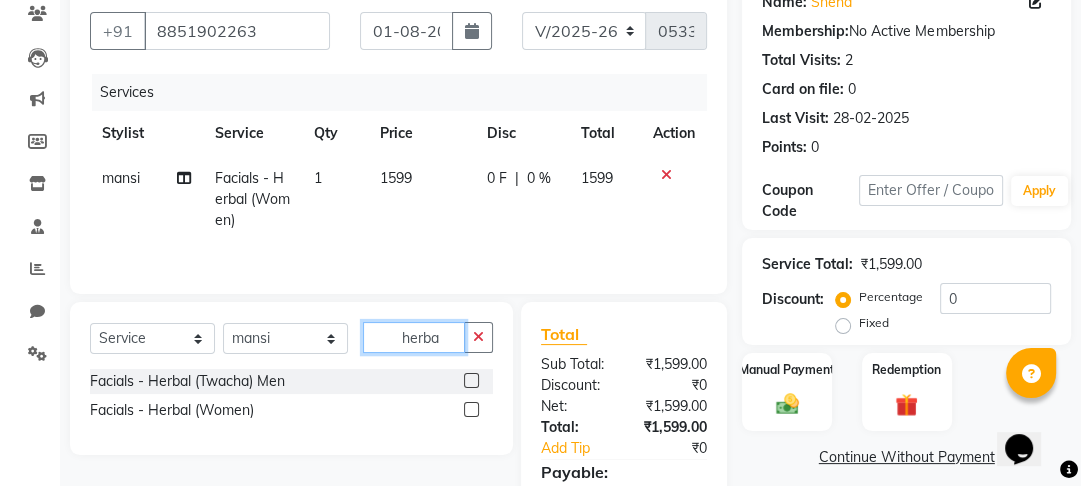 click on "herba" 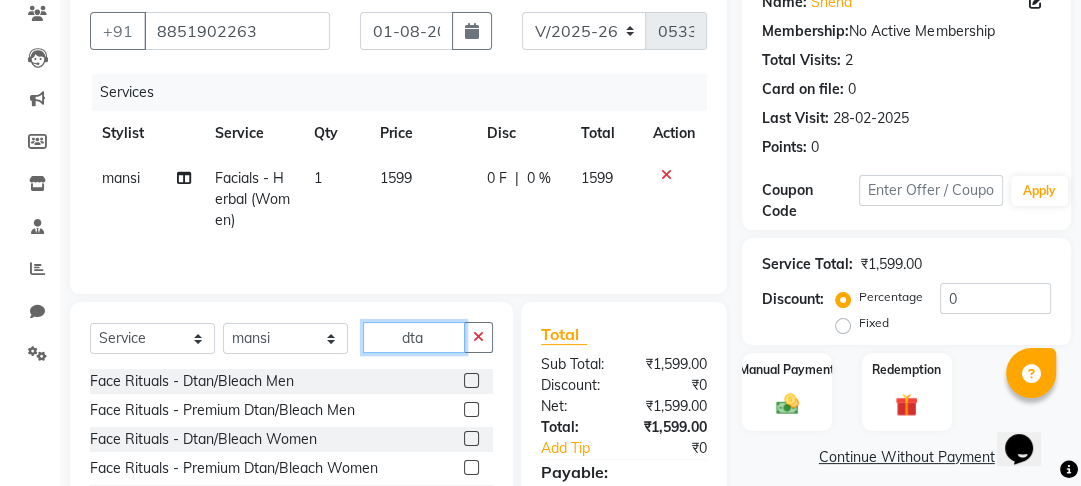 type on "dta" 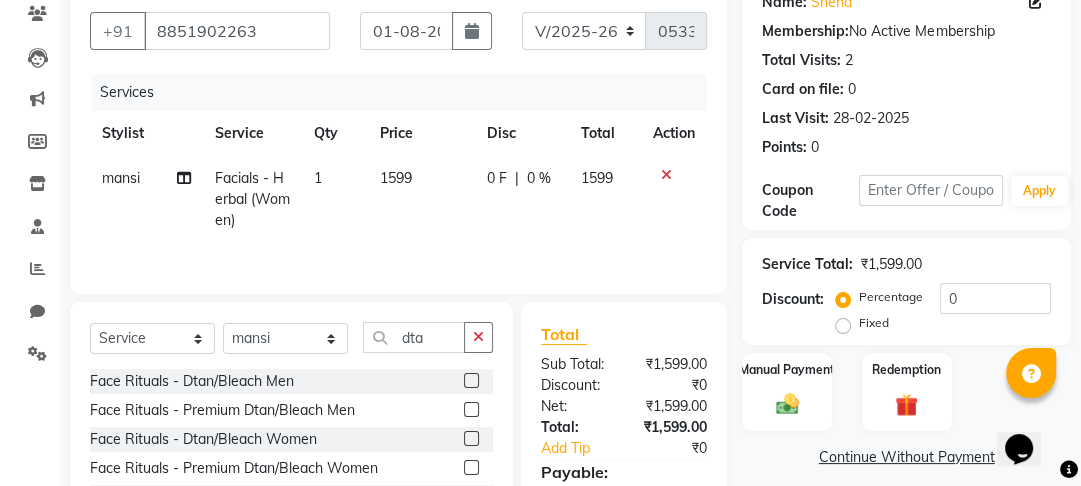 click 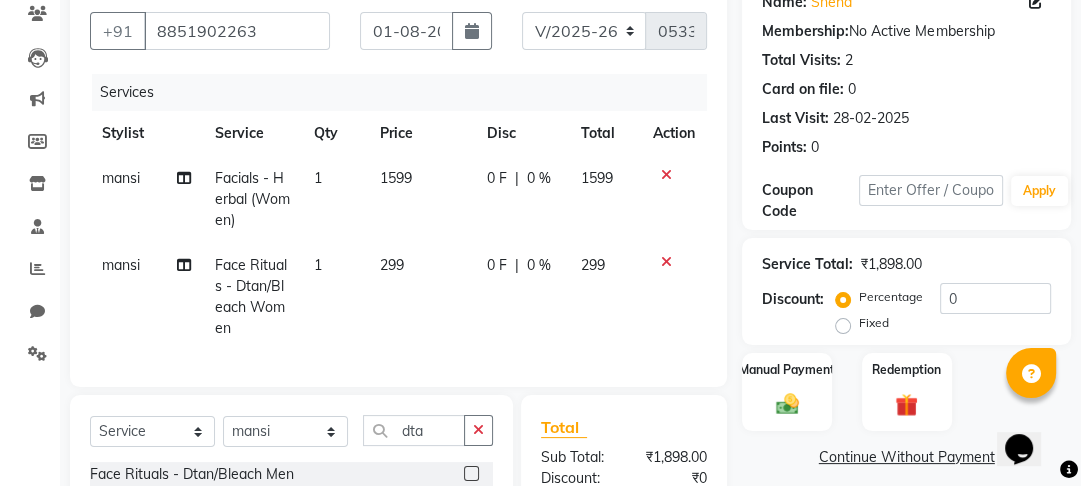 checkbox on "false" 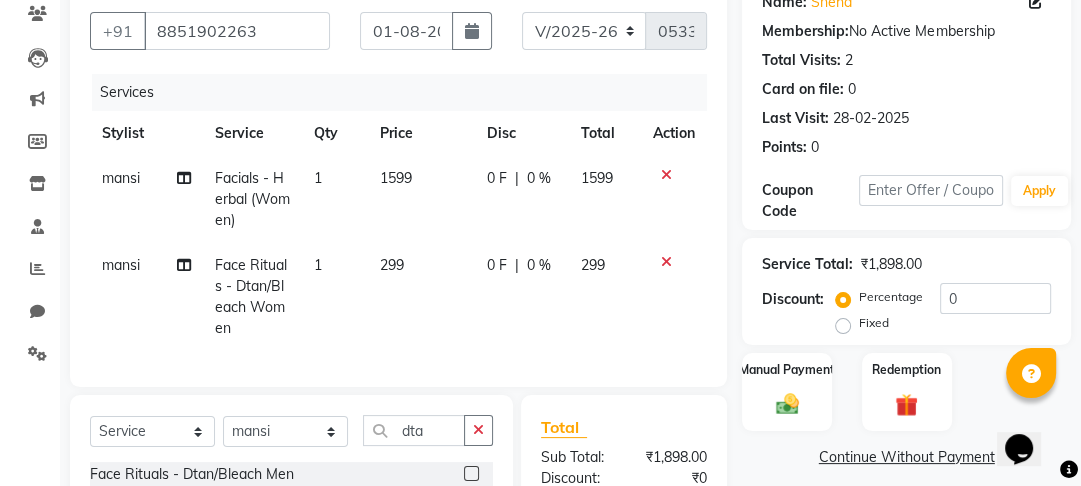 click on "299" 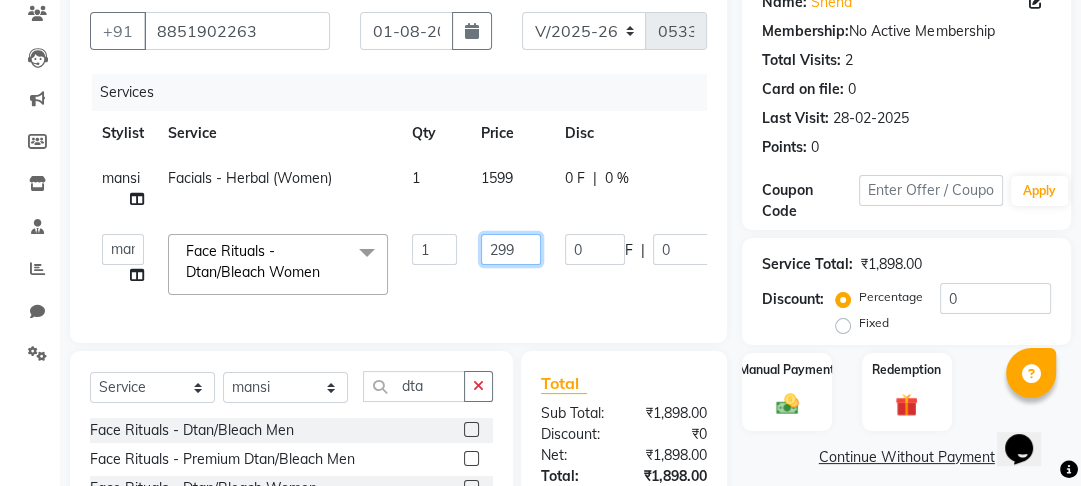 click on "299" 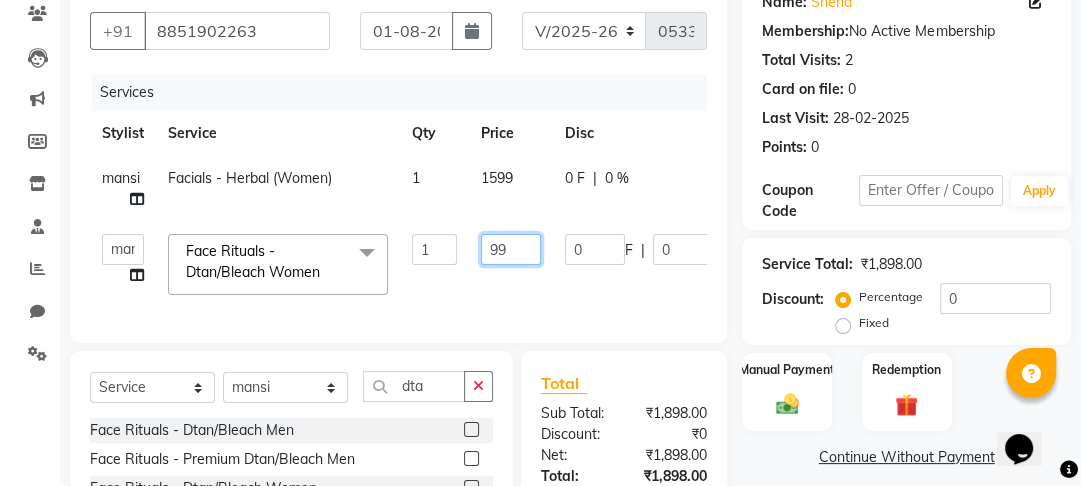 type on "399" 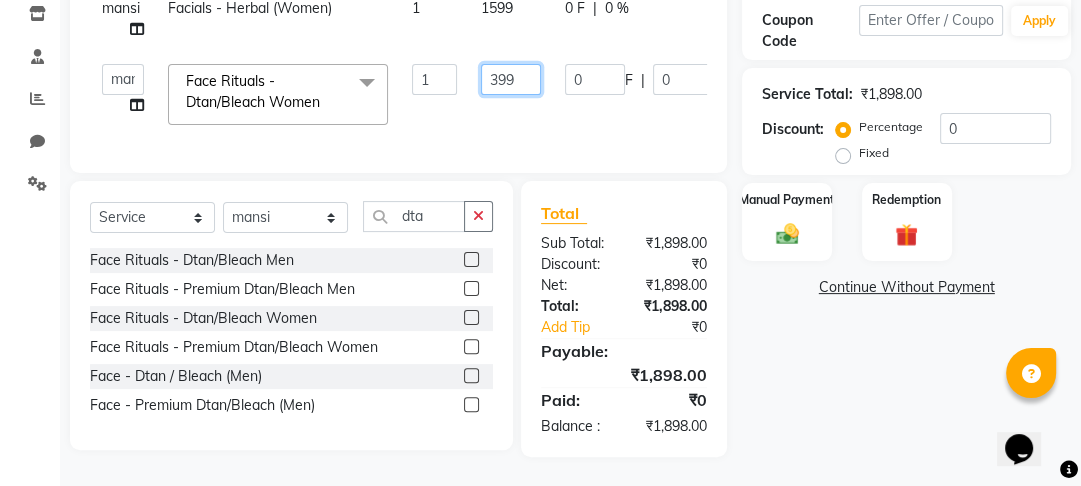 scroll, scrollTop: 357, scrollLeft: 0, axis: vertical 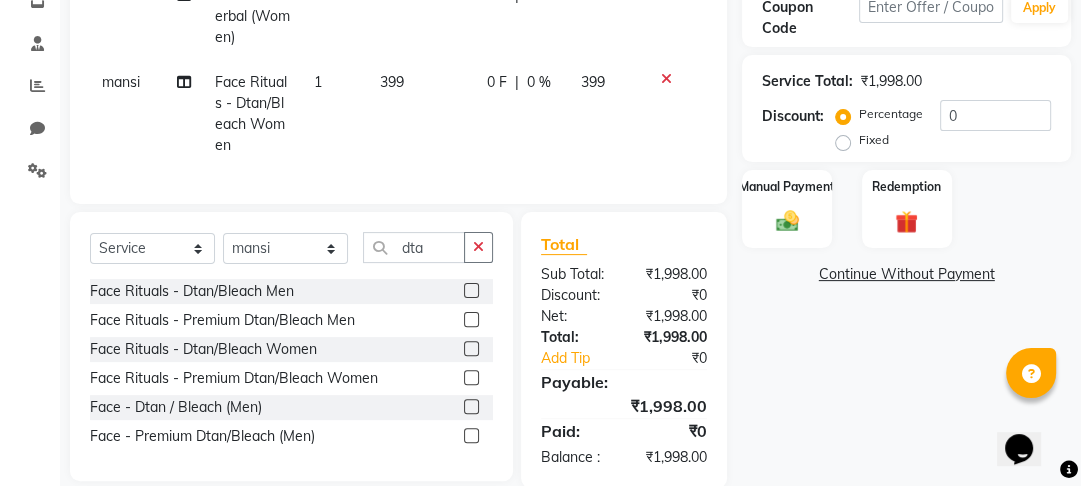 click on "Name: [FIRST]  Membership:  No Active Membership  Total Visits:  [NUMBER] Card on file:  [NUMBER] Last Visit:   [DATE] Points:   [NUMBER]  Coupon Code Apply Service Total:  ₹[PRICE]  Discount:  Percentage   Fixed  [NUMBER] Manual Payment Redemption  Continue Without Payment" 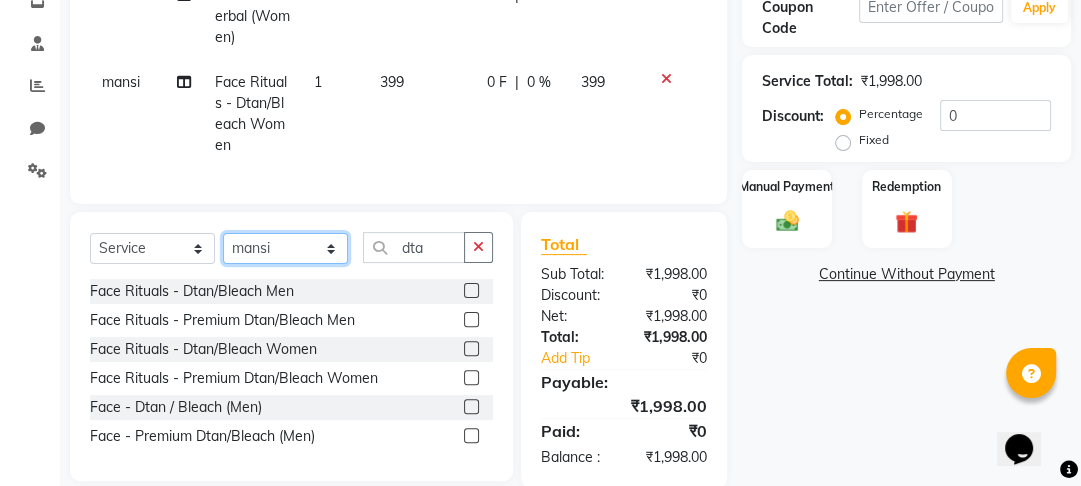 click on "Select Stylist [FIRST] [FIRST] [FIRST] [FIRST] [FIRST] [FIRST] [FIRST] [FIRST]" 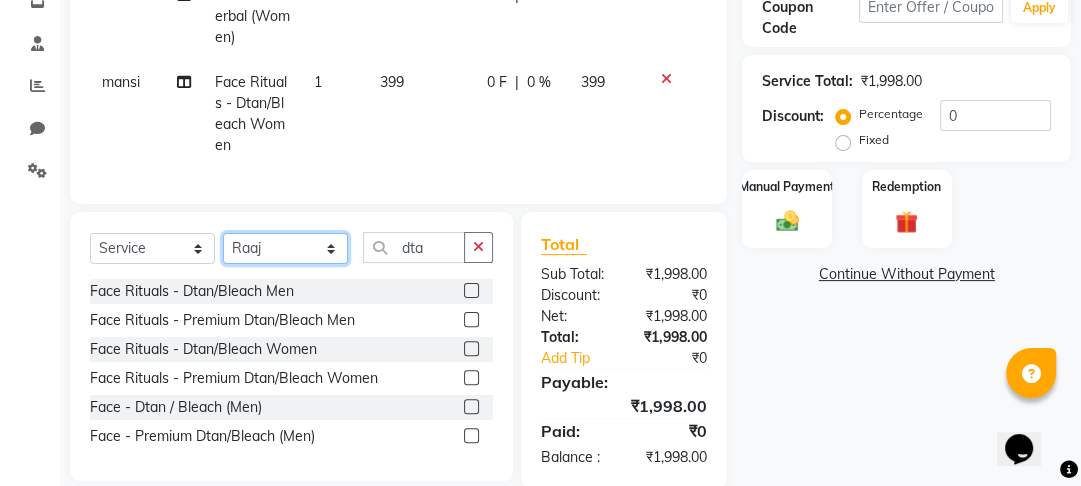 click on "Select Stylist [FIRST] [FIRST] [FIRST] [FIRST] [FIRST] [FIRST] [FIRST] [FIRST]" 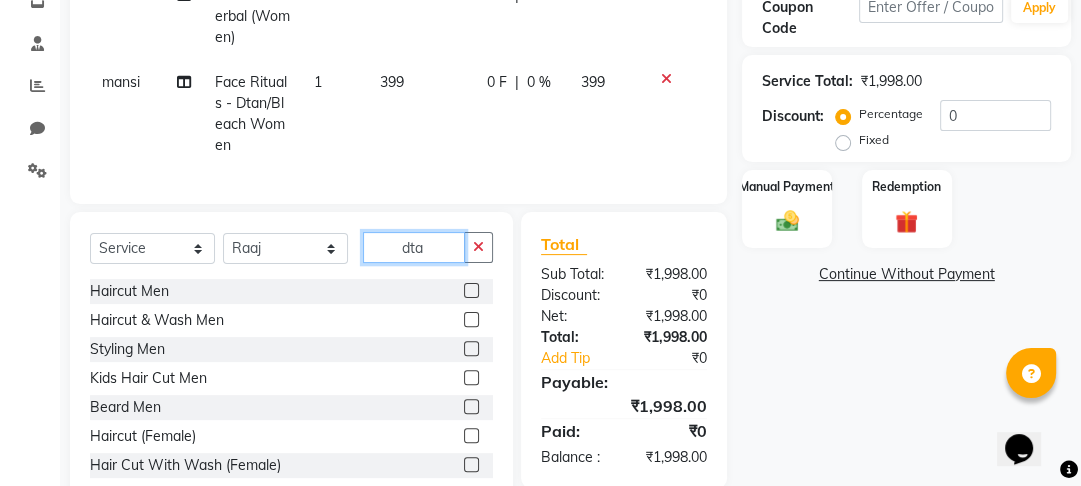 click on "dta" 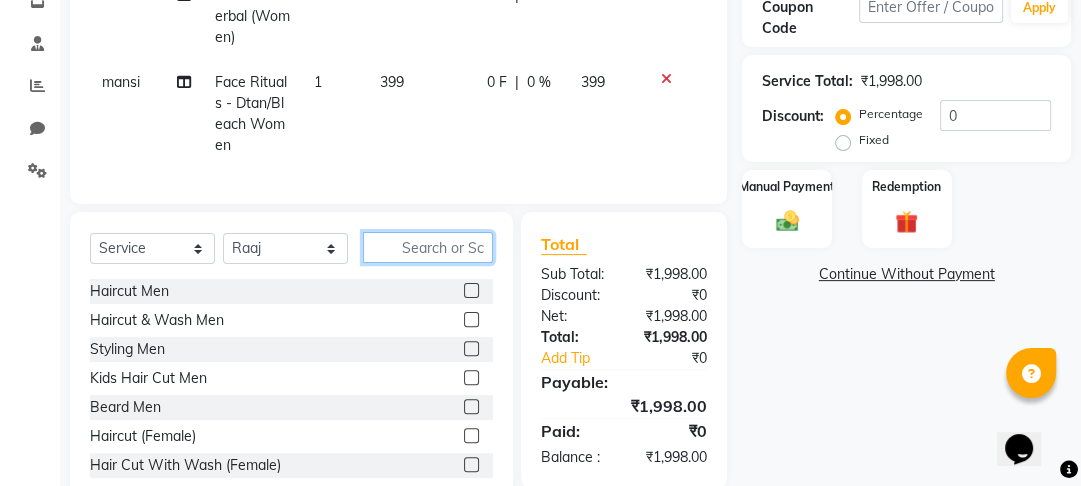 type on "w" 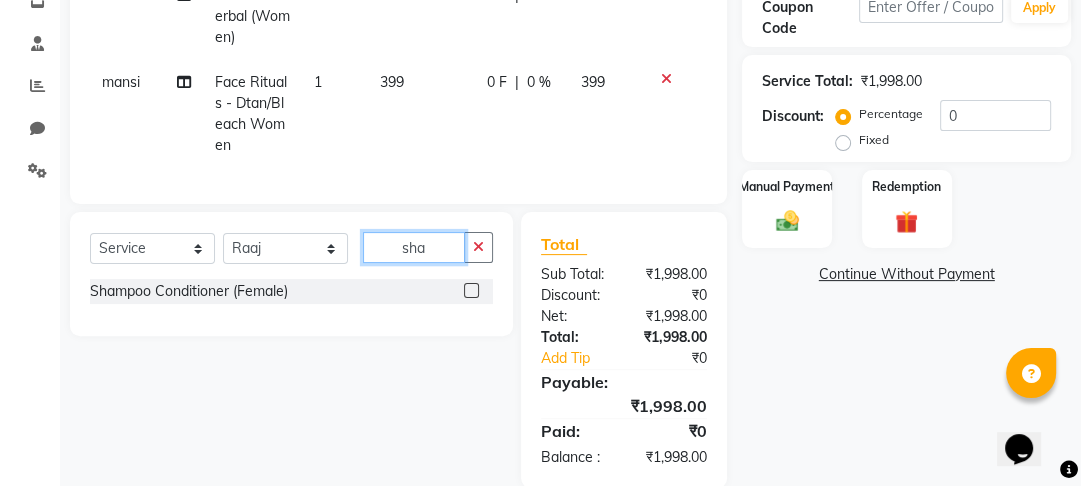 type on "sha" 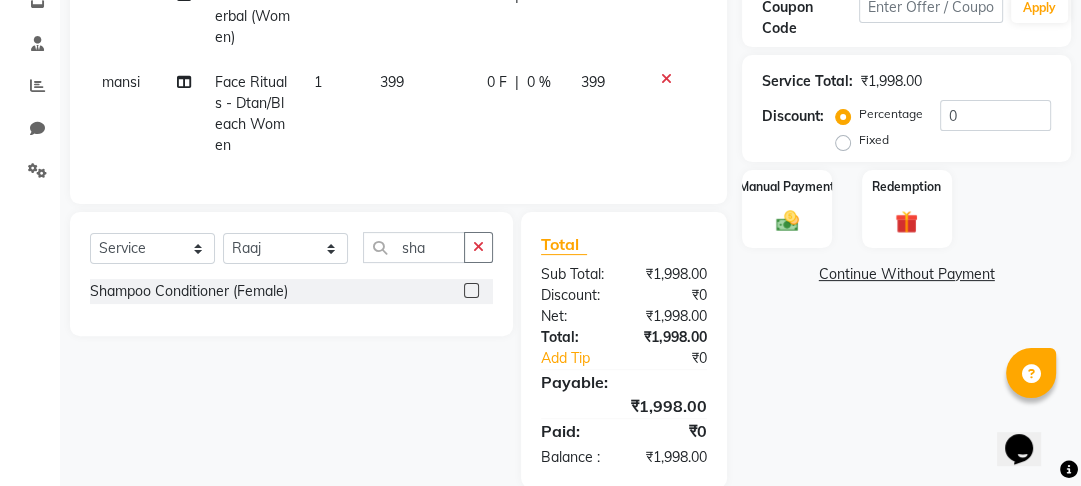 click 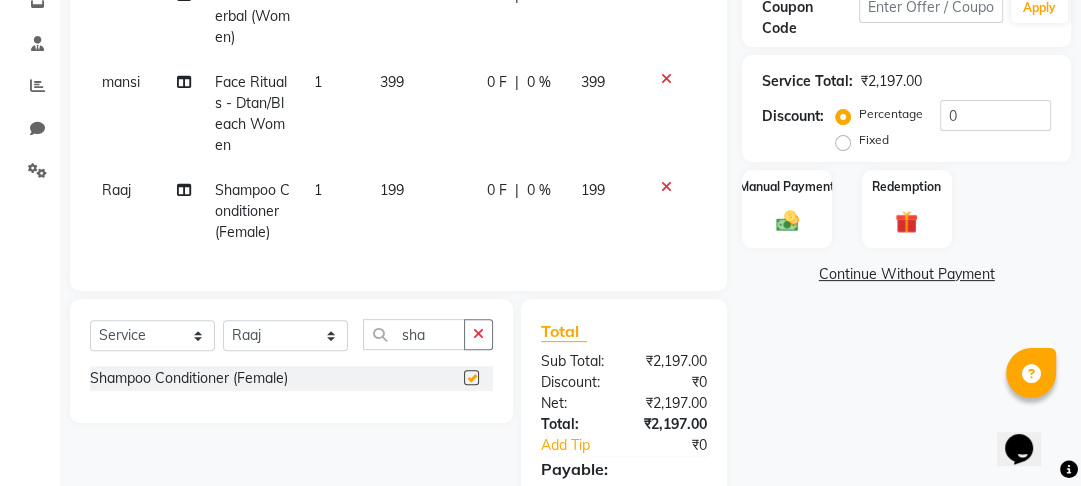 checkbox on "false" 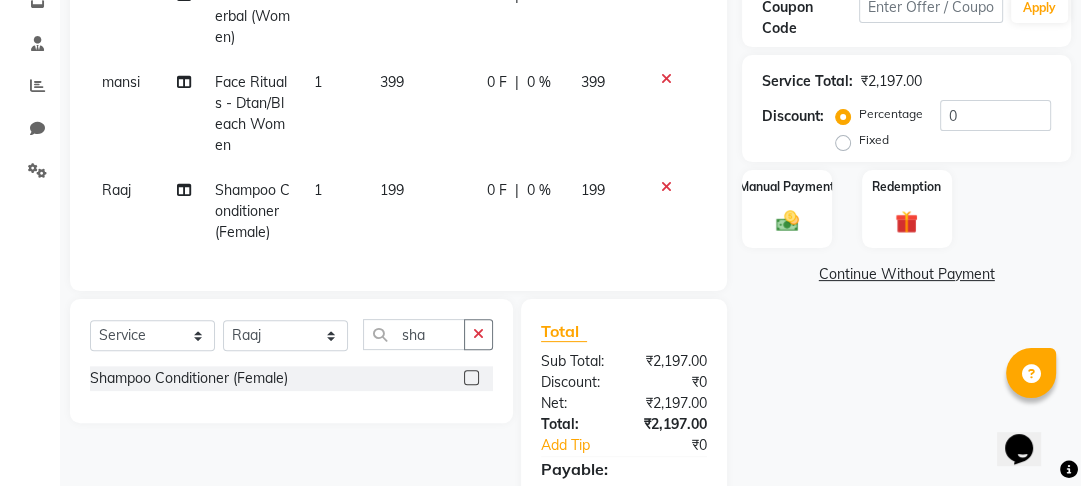 click on "199" 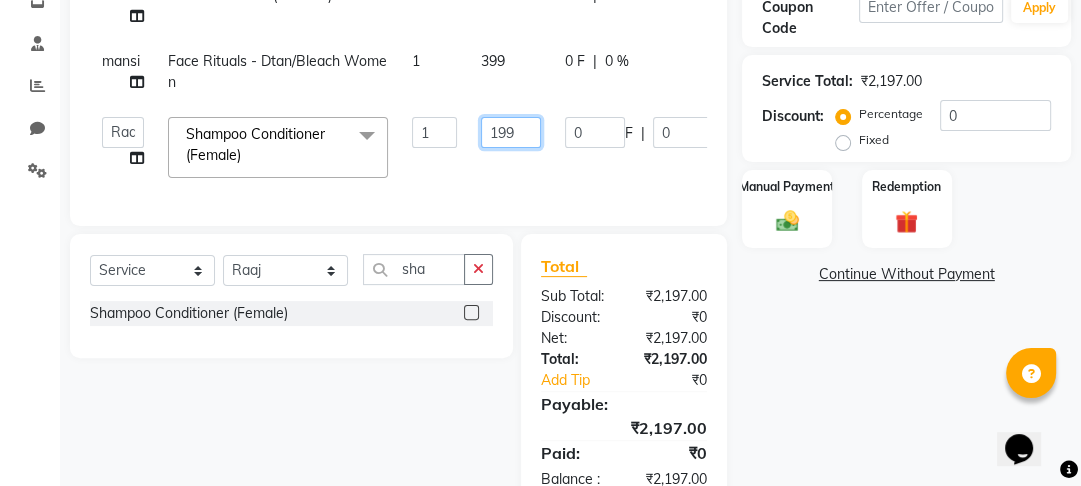 click on "199" 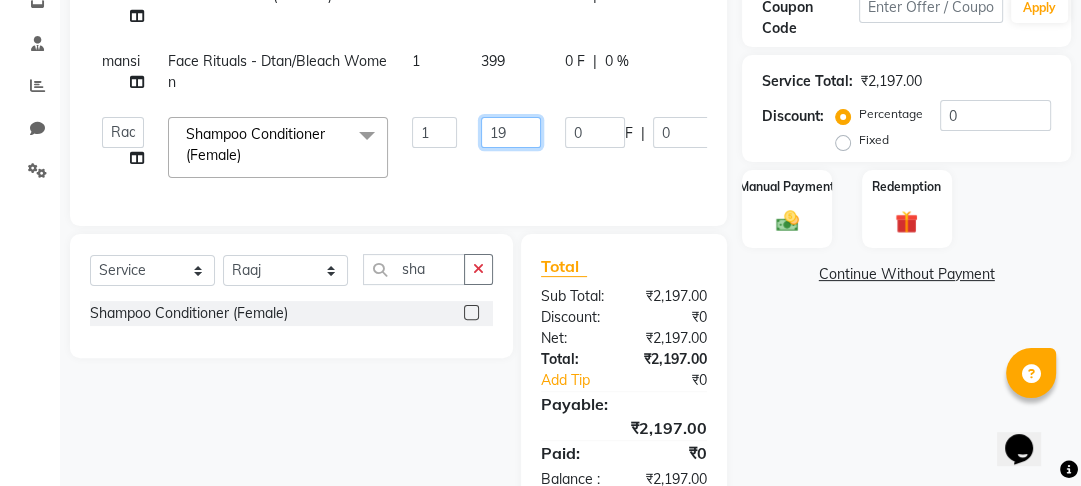 type on "1" 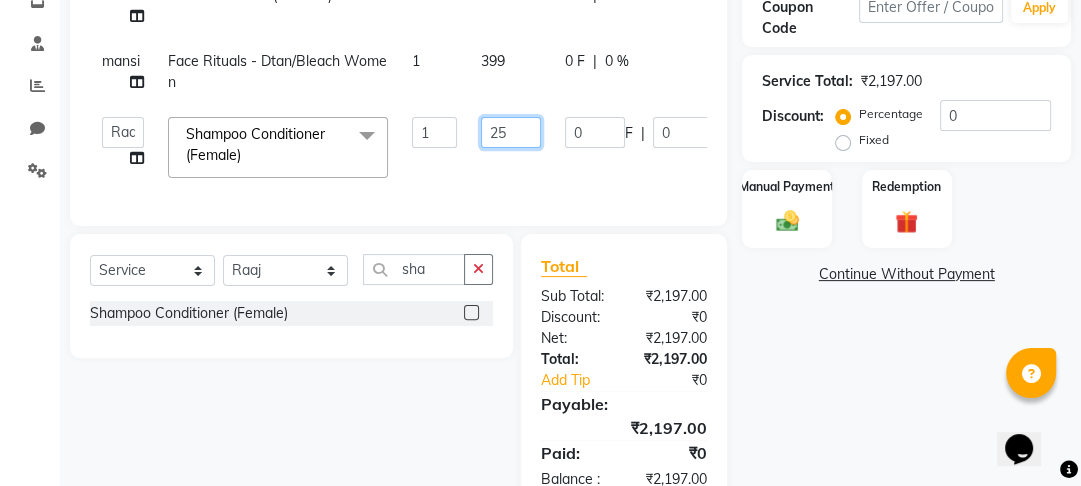 type on "250" 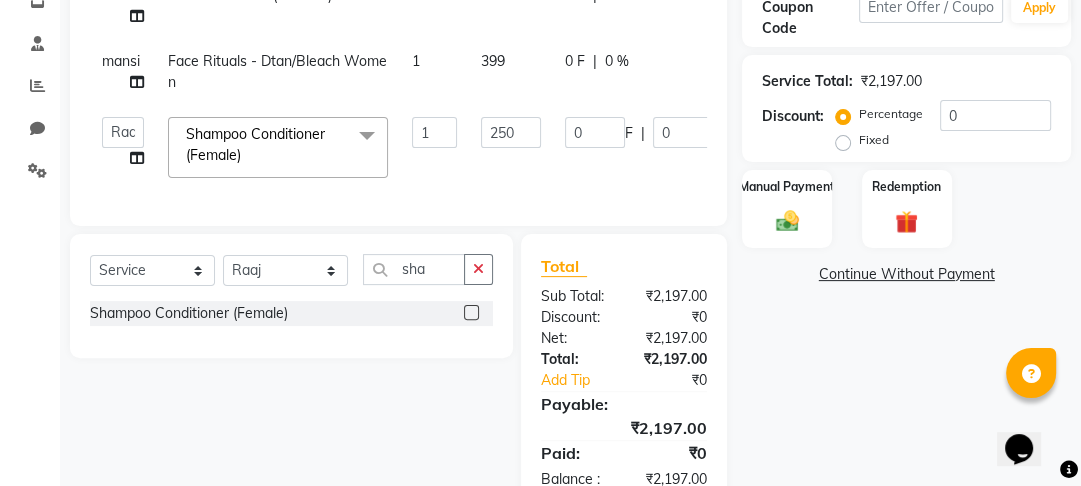 click on "Name: [FIRST]  Membership:  No Active Membership  Total Visits:  [NUMBER] Card on file:  [NUMBER] Last Visit:   [DATE] Points:   [NUMBER]  Coupon Code Apply Service Total:  ₹[PRICE]  Discount:  Percentage   Fixed  [NUMBER] Manual Payment Redemption  Continue Without Payment" 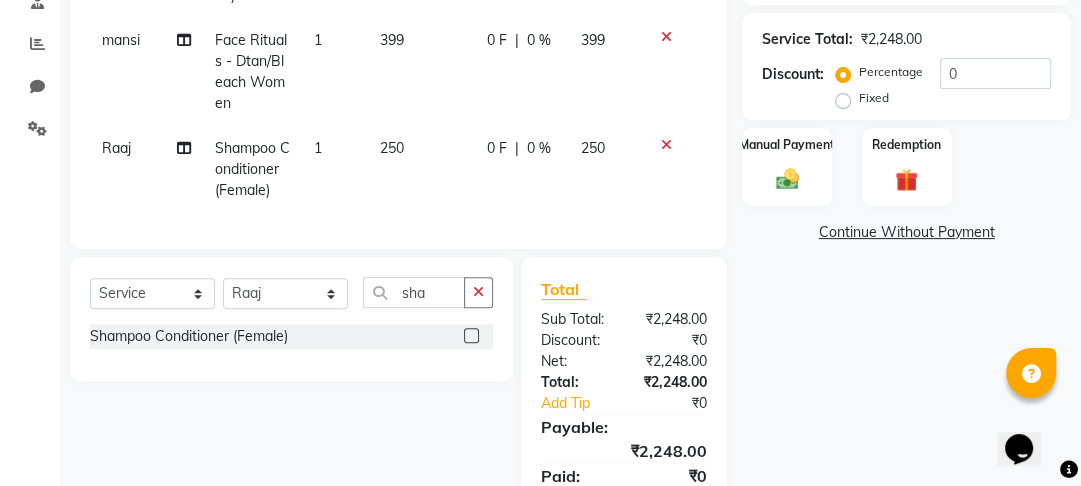 scroll, scrollTop: 437, scrollLeft: 0, axis: vertical 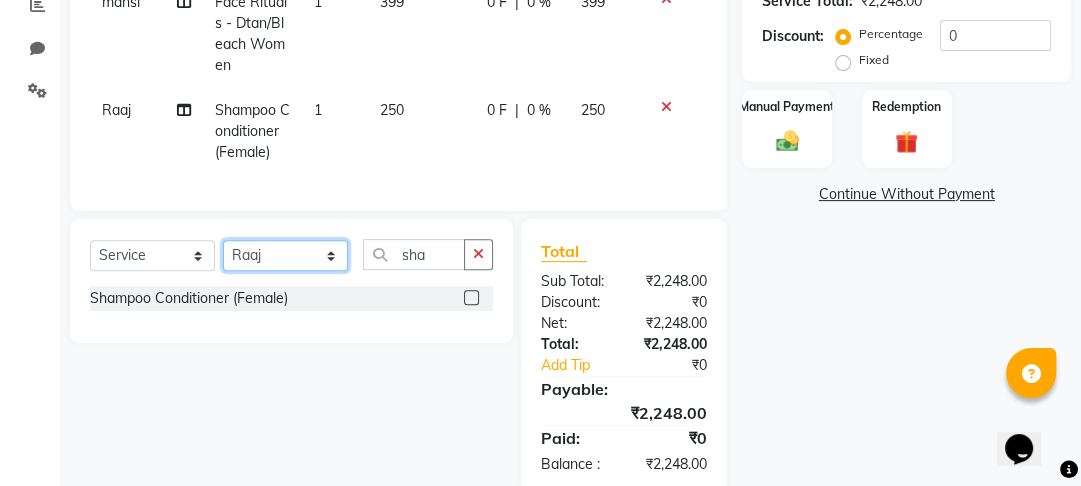 click on "Select Stylist [FIRST] [FIRST] [FIRST] [FIRST] [FIRST] [FIRST] [FIRST] [FIRST]" 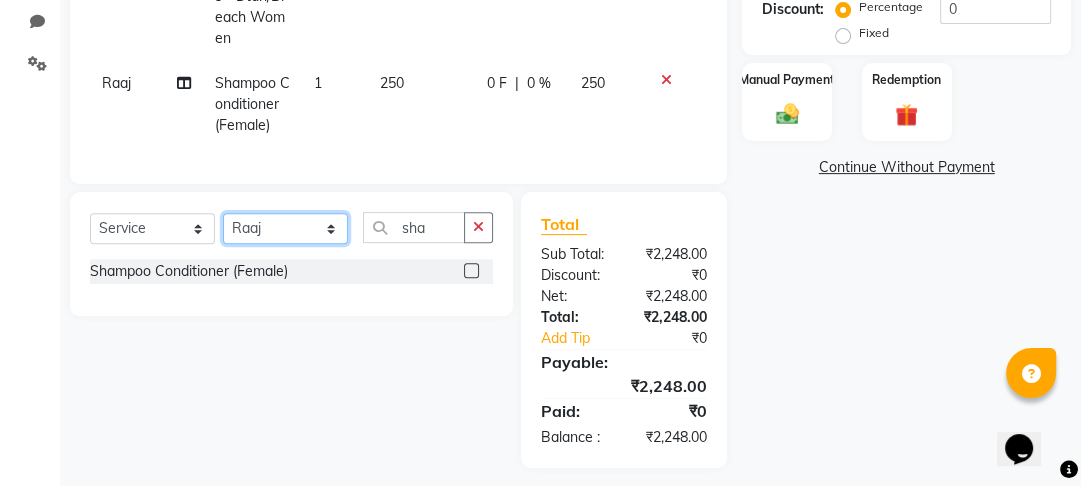 scroll, scrollTop: 488, scrollLeft: 0, axis: vertical 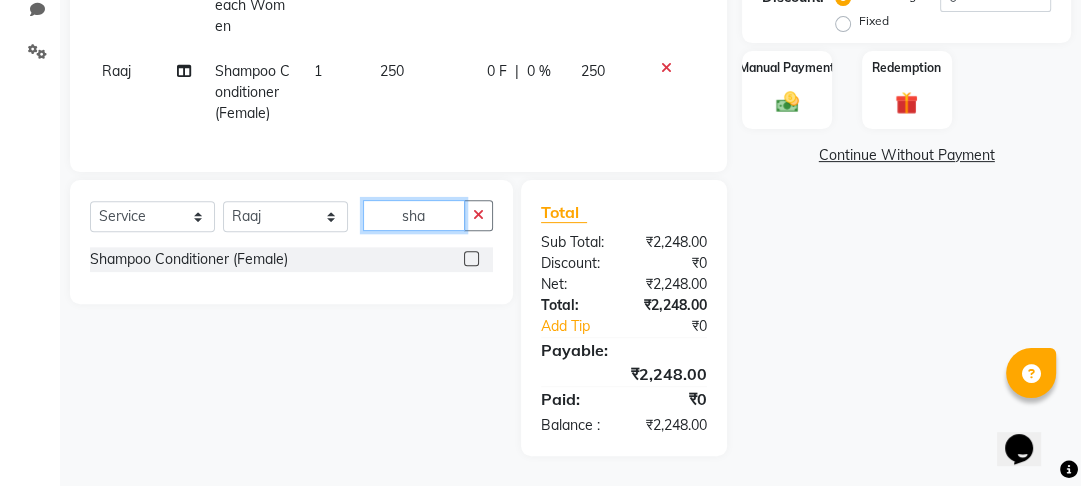 click on "sha" 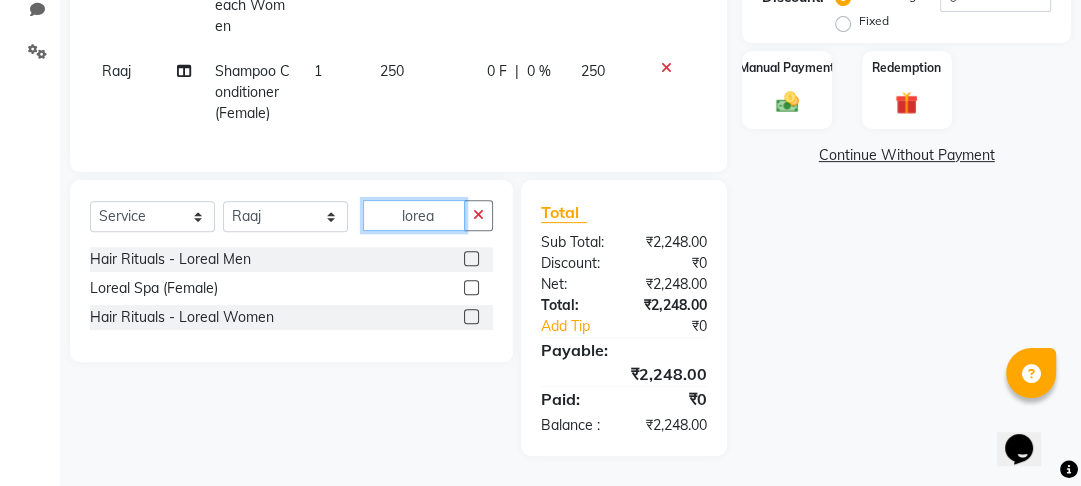 type on "lorea" 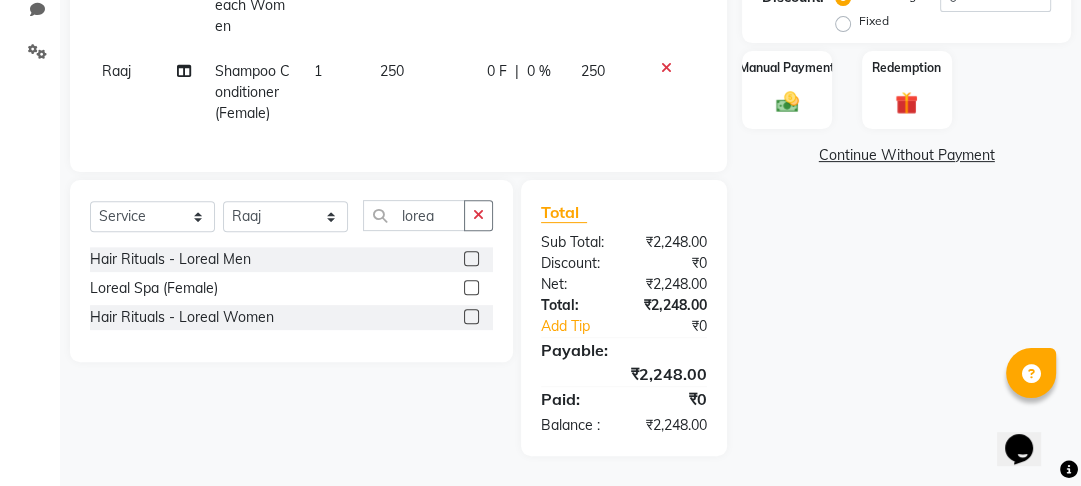 click 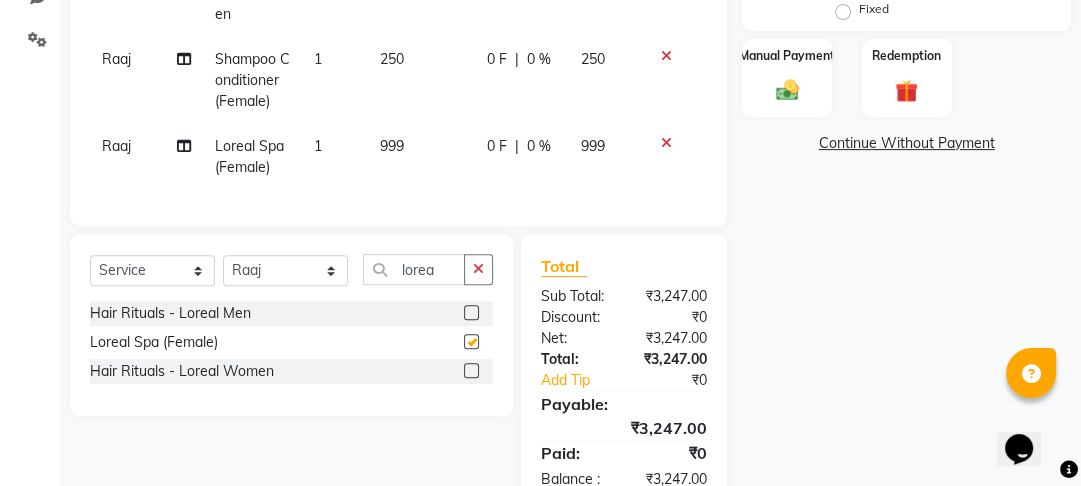 checkbox on "false" 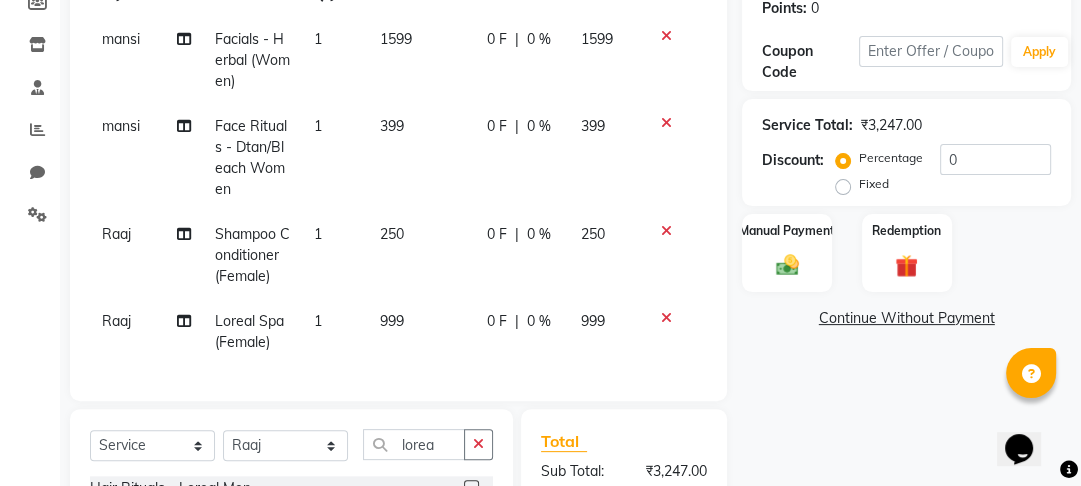 scroll, scrollTop: 555, scrollLeft: 0, axis: vertical 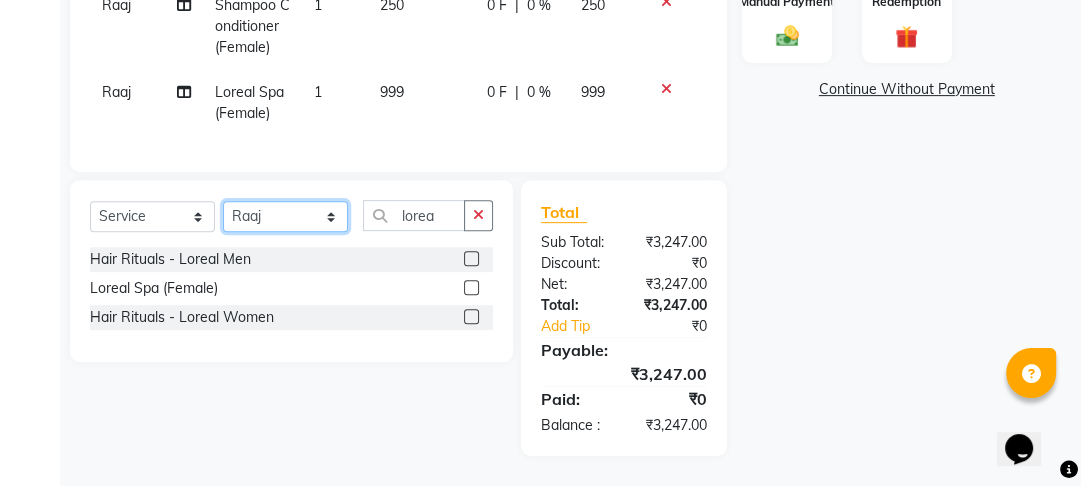click on "Select Stylist [FIRST] [FIRST] [FIRST] [FIRST] [FIRST] [FIRST] [FIRST] [FIRST]" 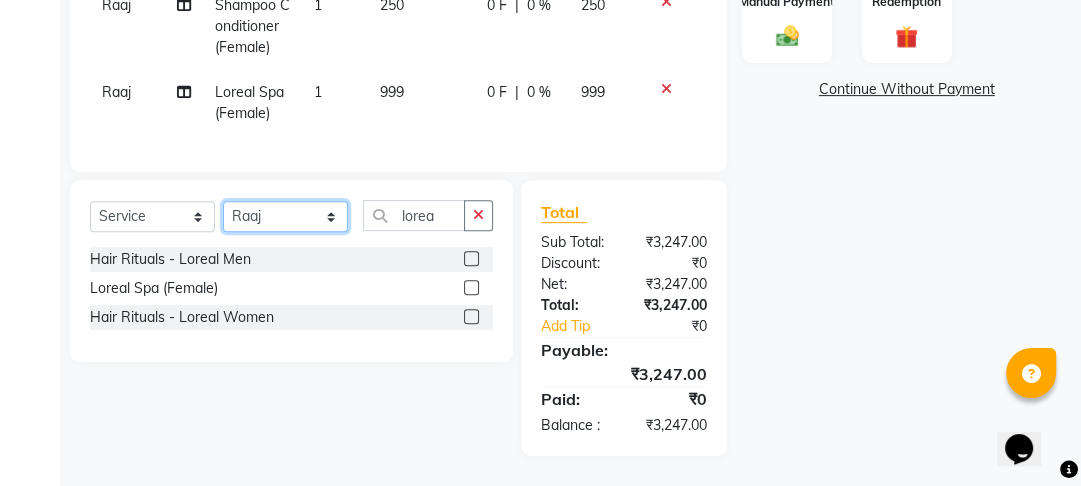 select on "69614" 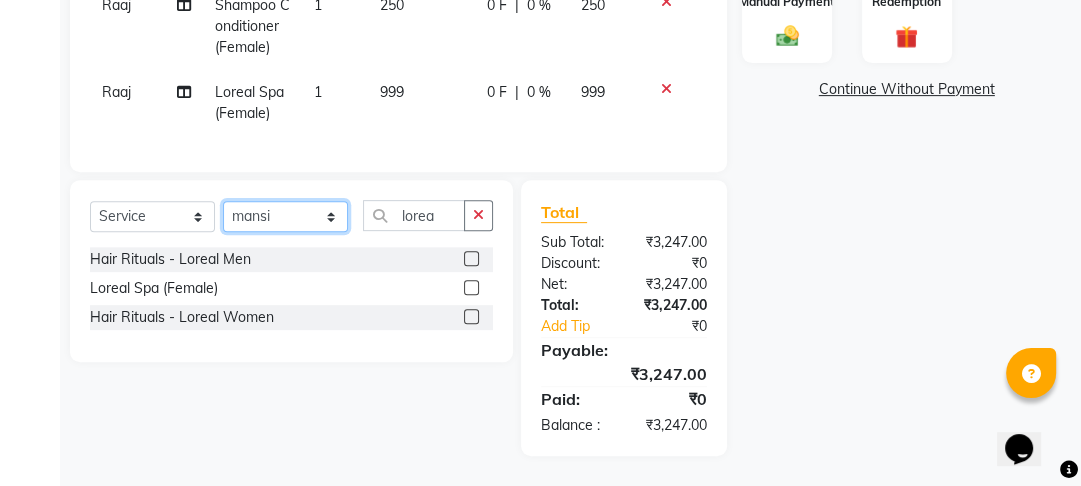 click on "Select Stylist [FIRST] [FIRST] [FIRST] [FIRST] [FIRST] [FIRST] [FIRST] [FIRST]" 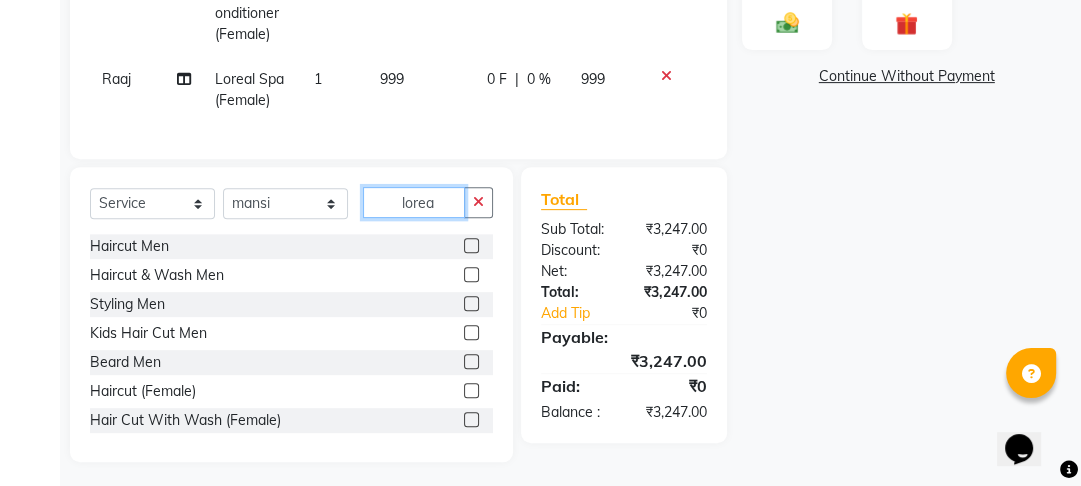click on "lorea" 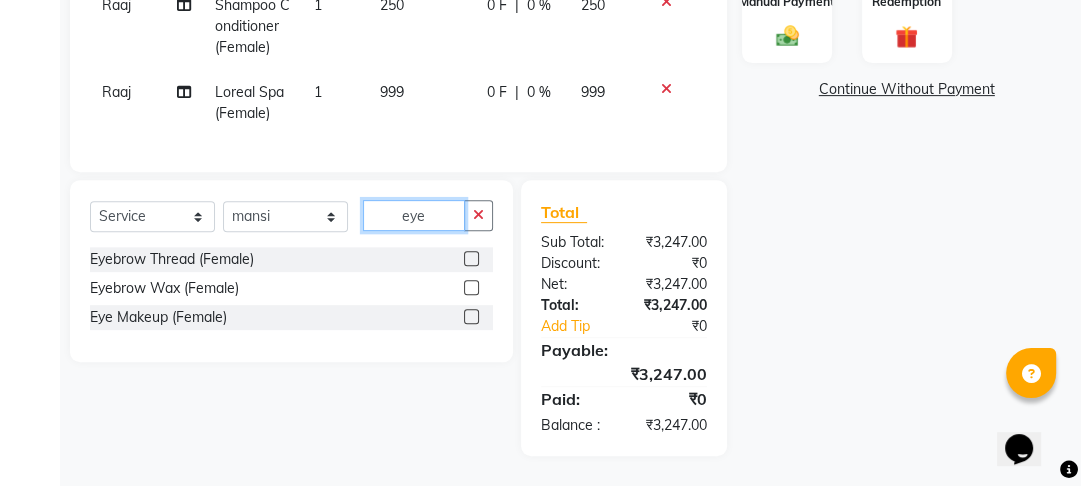 type on "eye" 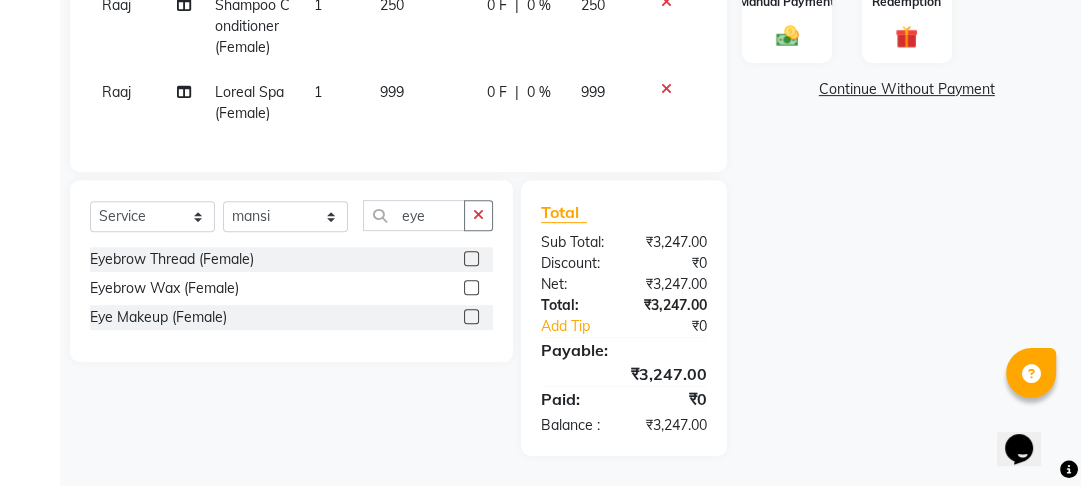 click 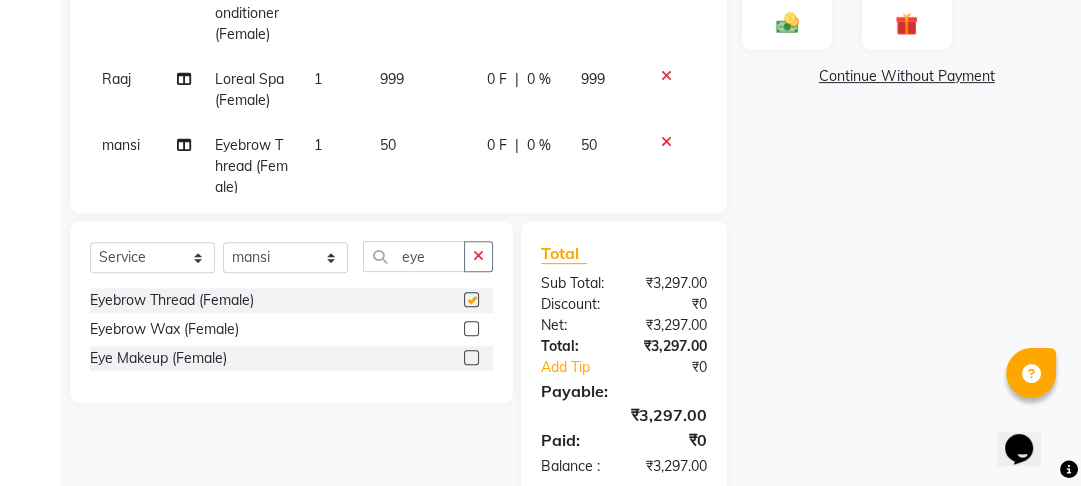 checkbox on "false" 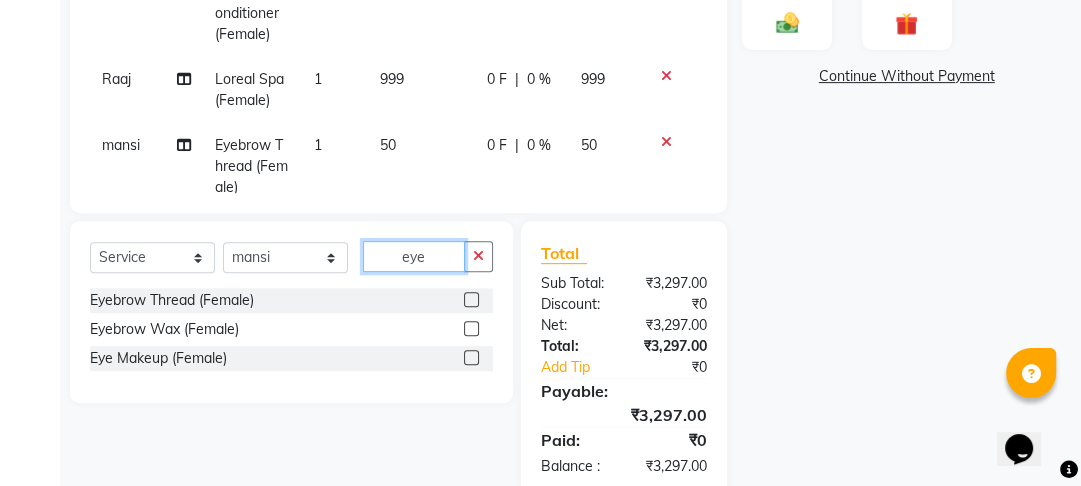 click on "eye" 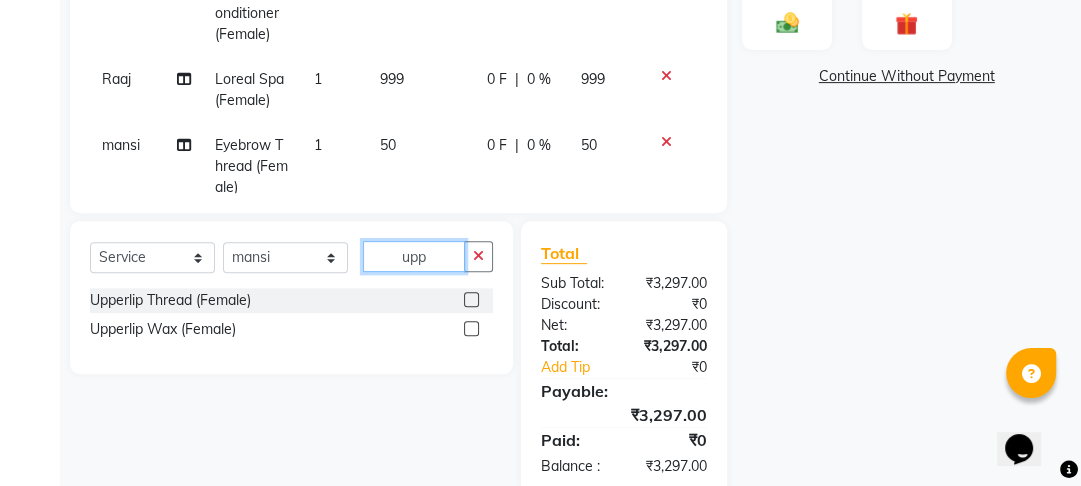 type on "upp" 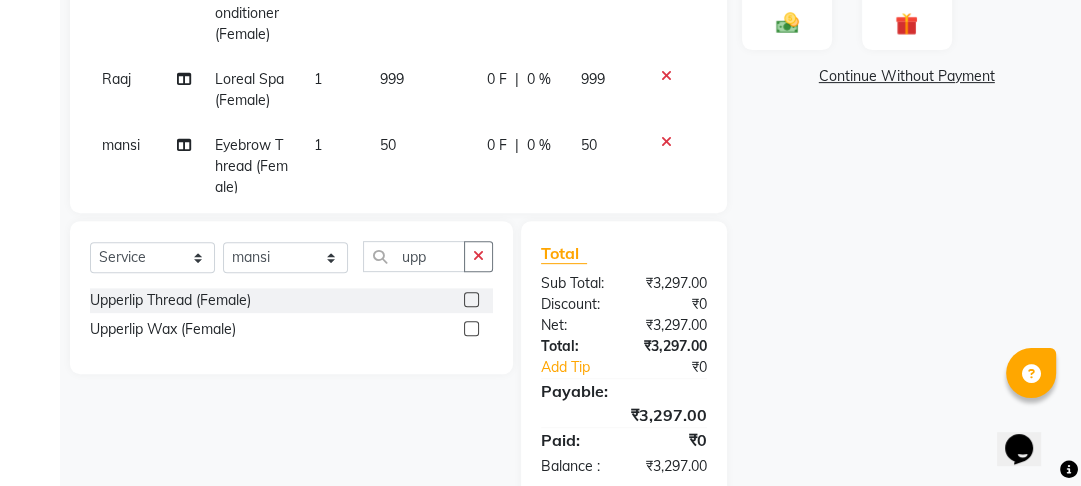 click 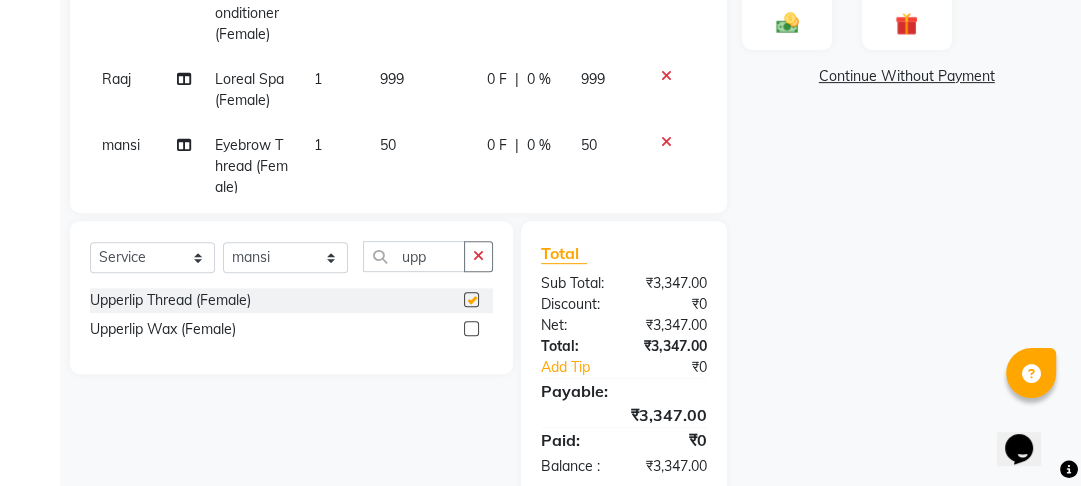 checkbox on "false" 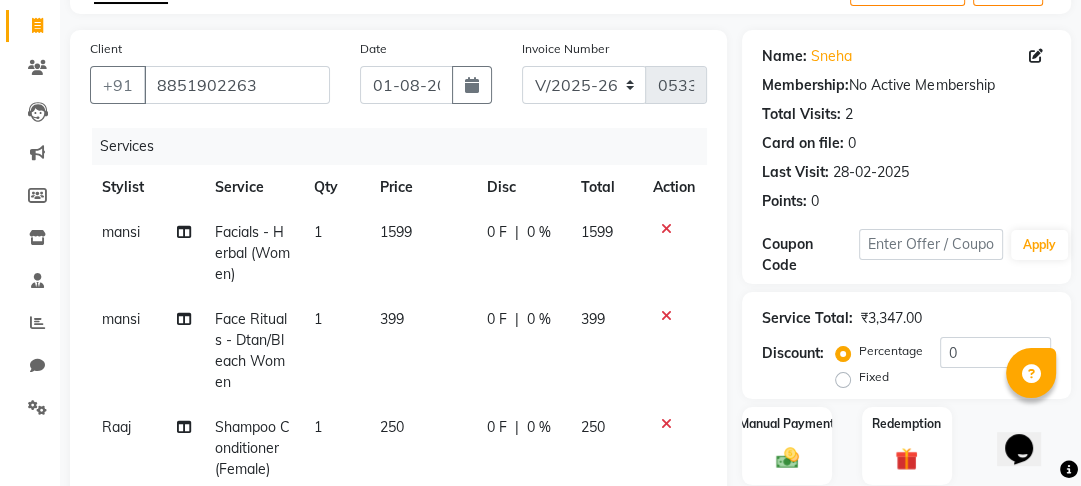 scroll, scrollTop: 116, scrollLeft: 0, axis: vertical 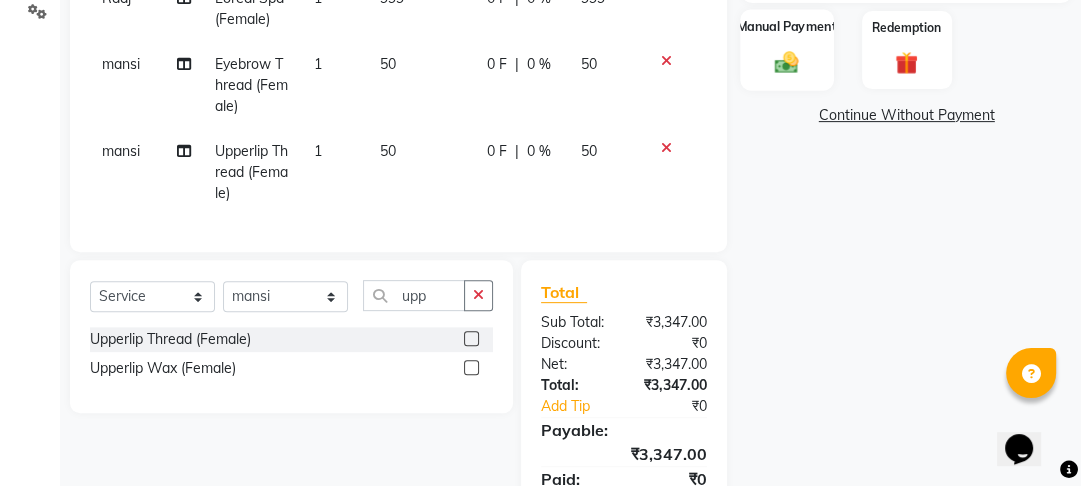 click on "Manual Payment" 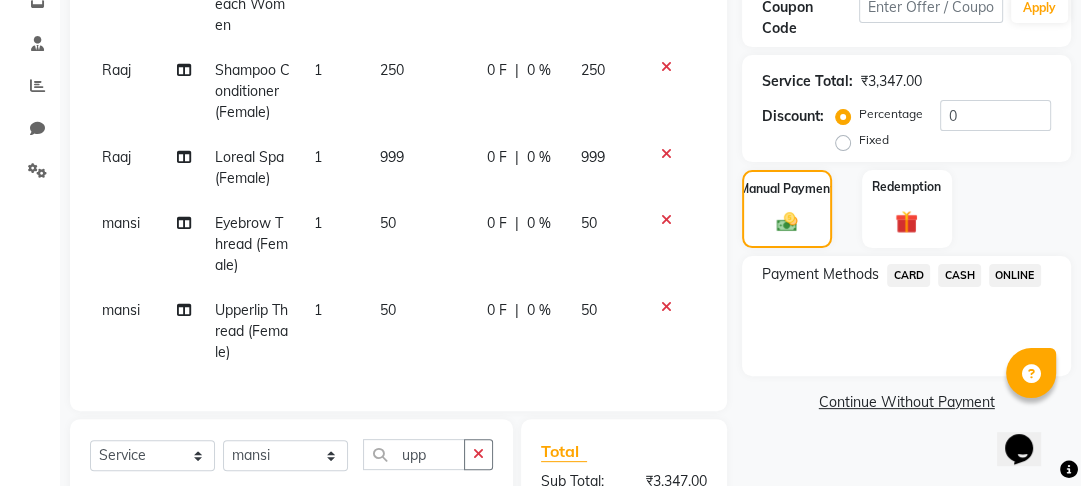 scroll, scrollTop: 356, scrollLeft: 0, axis: vertical 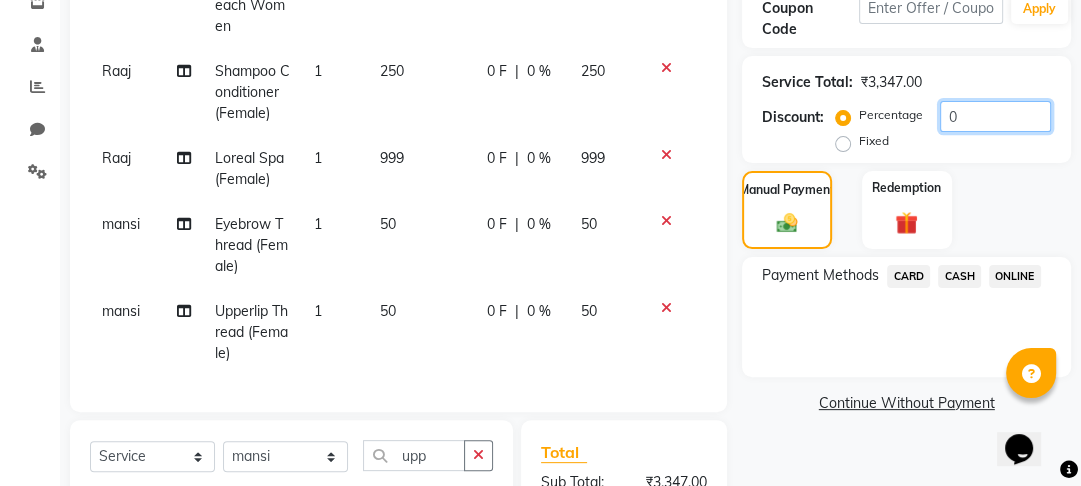 click on "0" 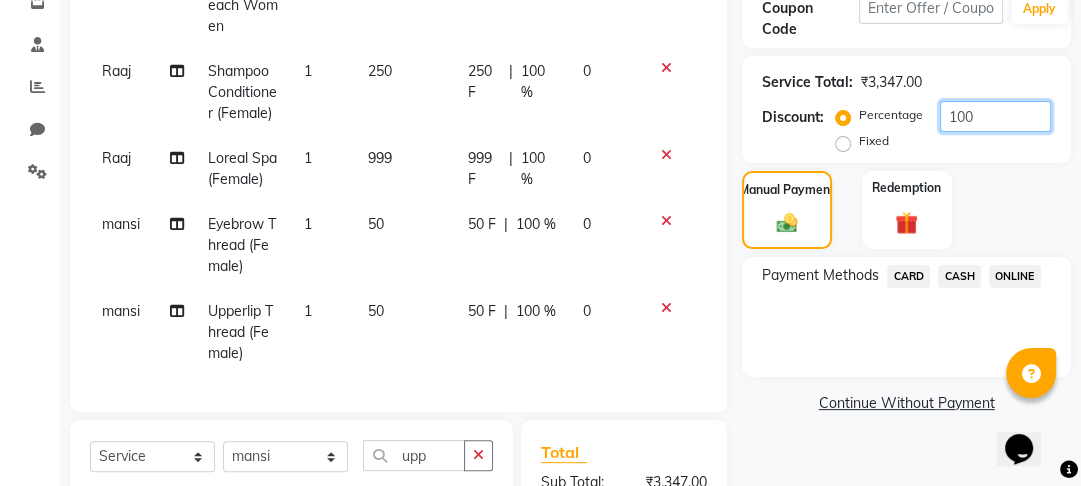 type on "100" 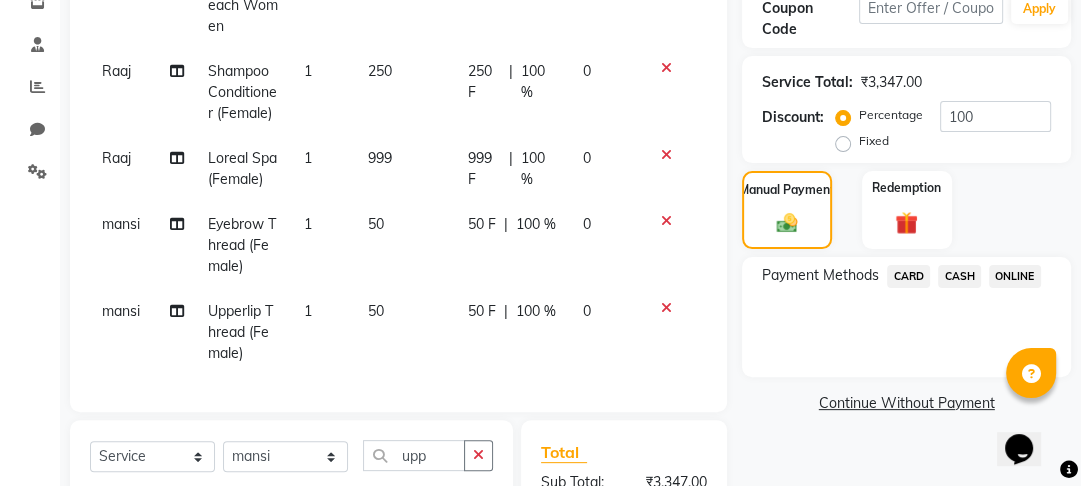 click on "Name: [FIRST]  Membership:  No Active Membership  Total Visits:  [NUMBER] Card on file:  [NUMBER] Last Visit:   [DATE] Points:   [NUMBER]  Coupon Code Apply Service Total:  ₹[PRICE]  Discount:  Percentage   Fixed  [NUMBER] Manual Payment Redemption Payment Methods  CARD   CASH   ONLINE   Continue Without Payment" 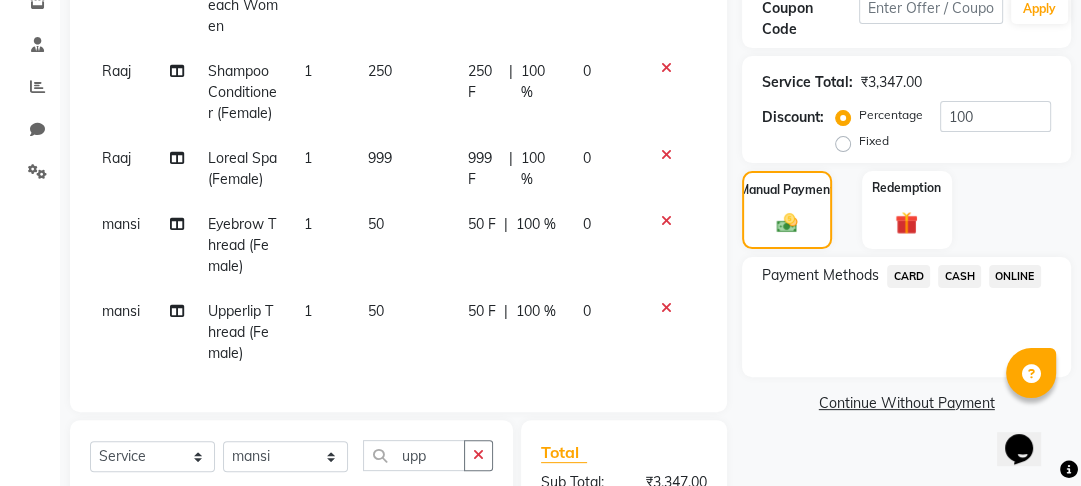 click on "CASH" 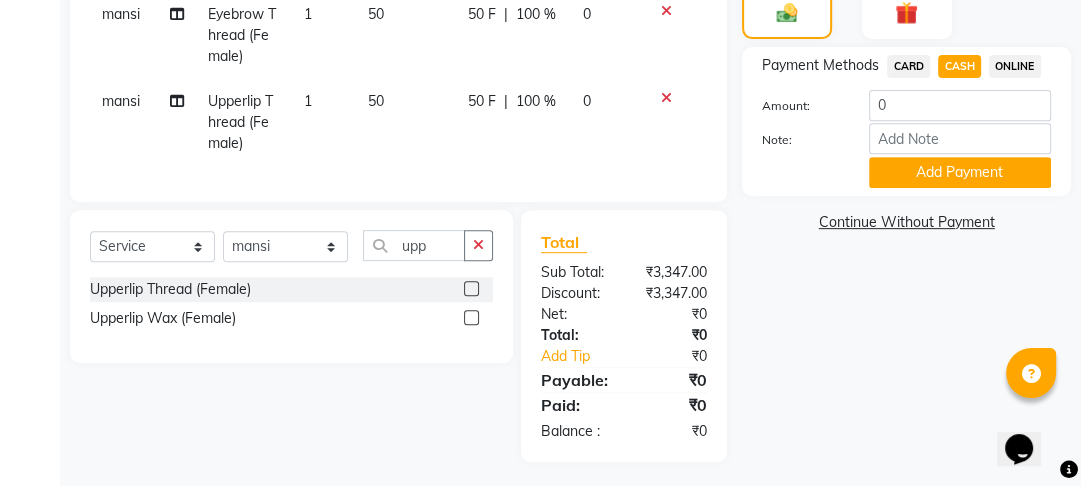 scroll, scrollTop: 572, scrollLeft: 0, axis: vertical 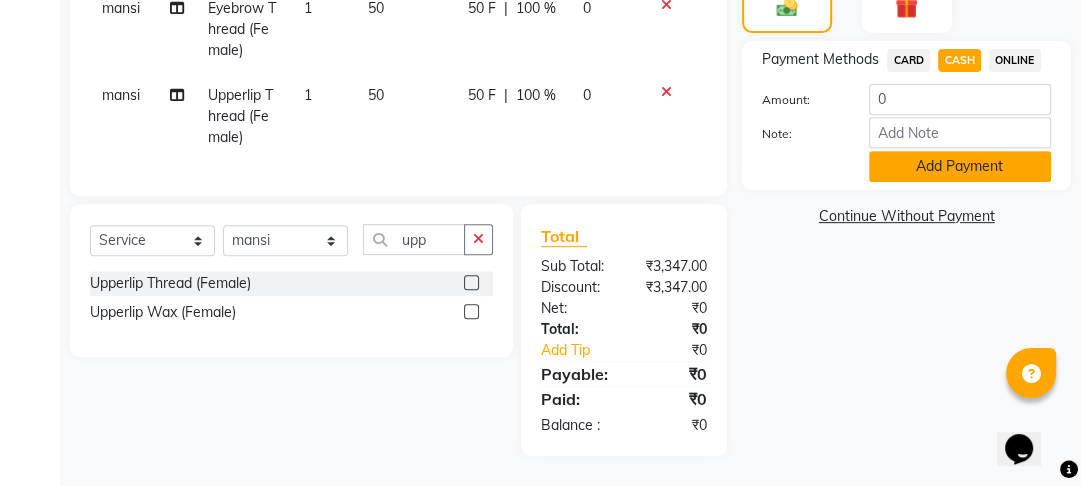 click on "Add Payment" 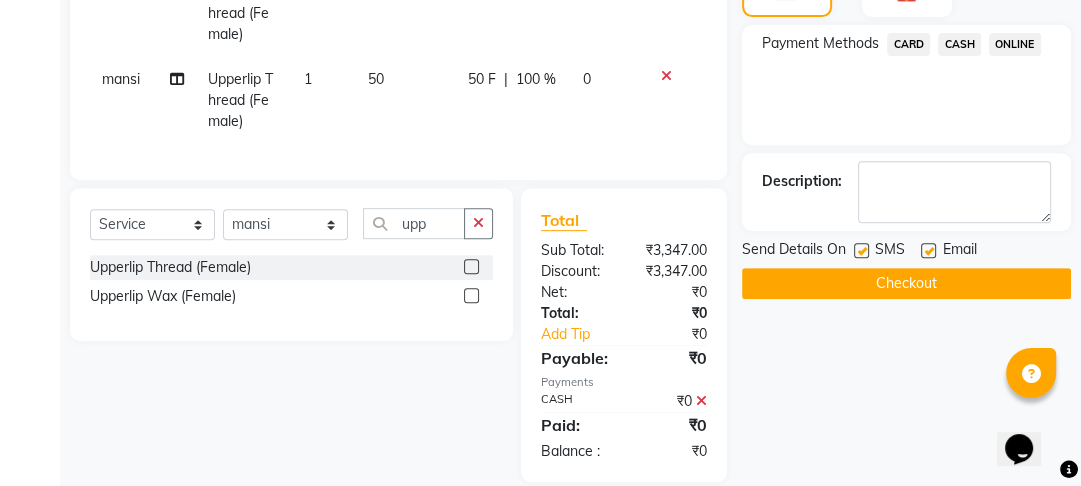 scroll, scrollTop: 614, scrollLeft: 0, axis: vertical 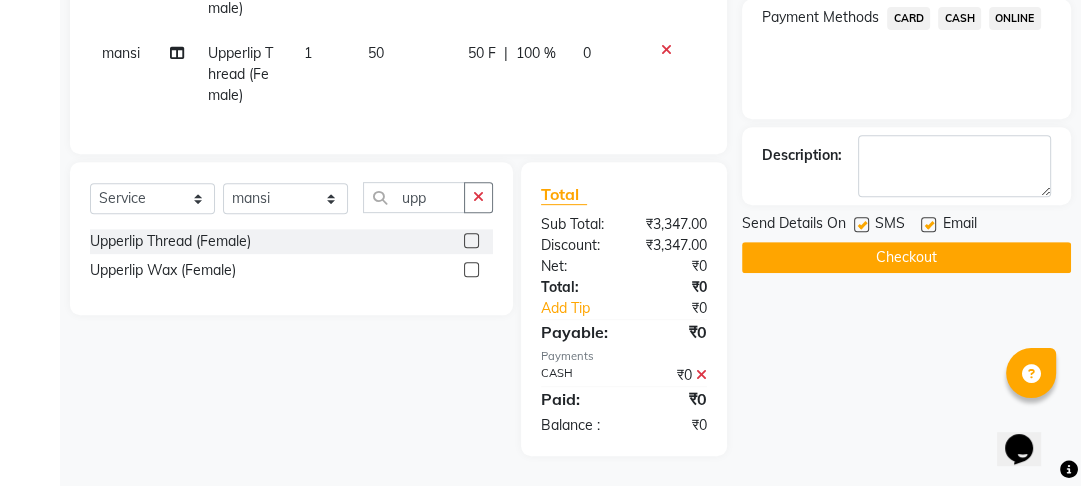 click on "Checkout" 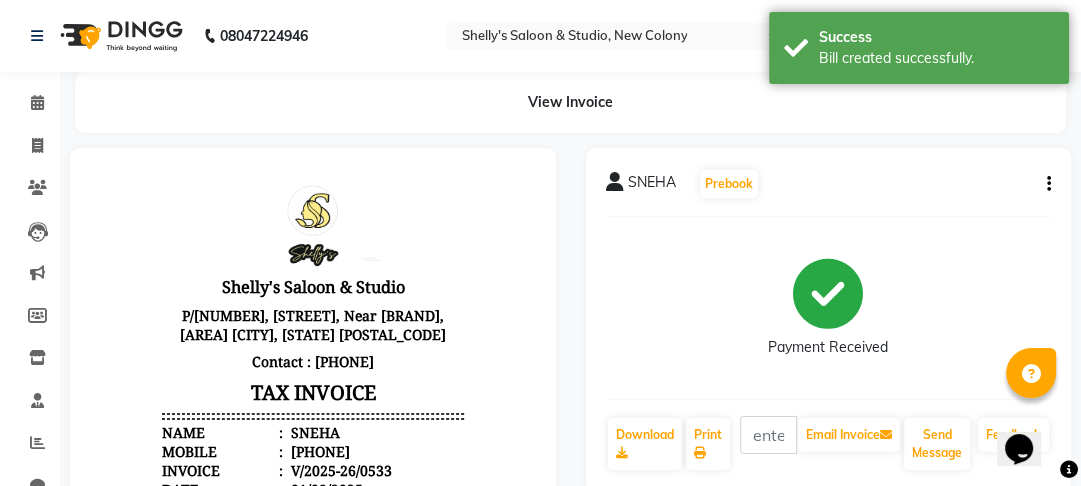 scroll, scrollTop: 0, scrollLeft: 0, axis: both 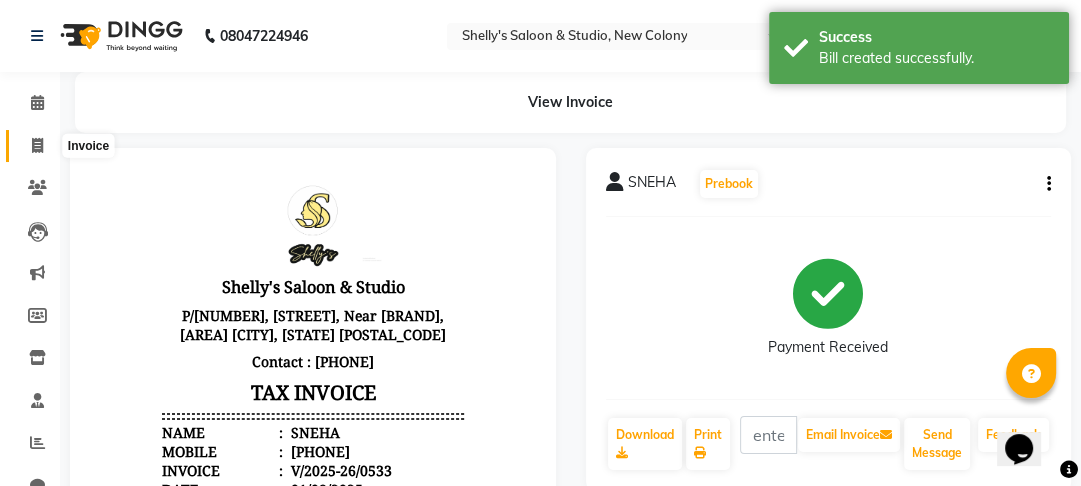 click 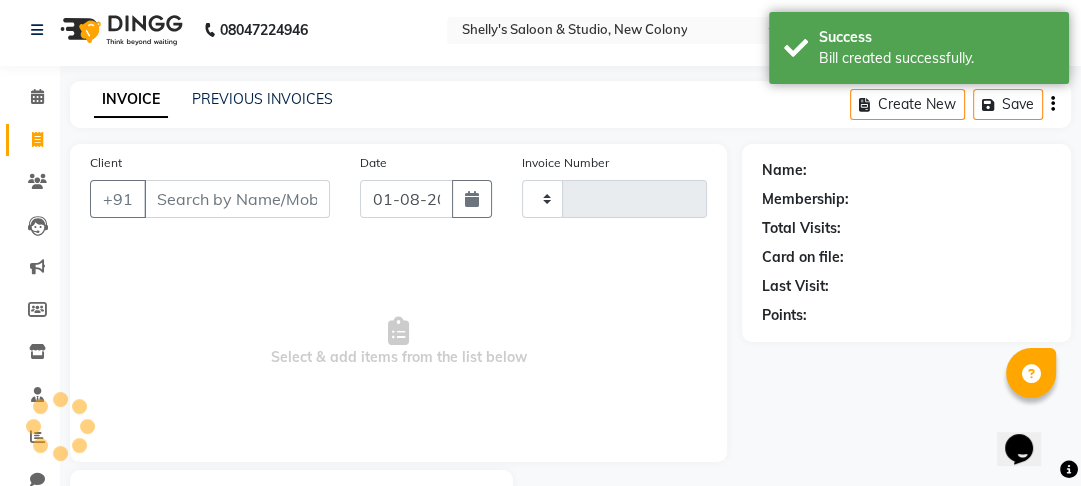 type on "0534" 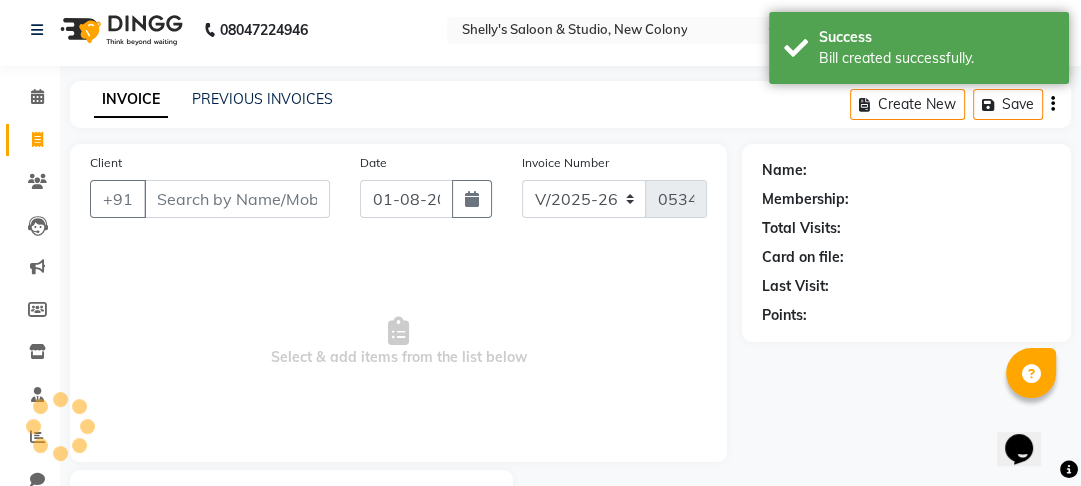 scroll, scrollTop: 116, scrollLeft: 0, axis: vertical 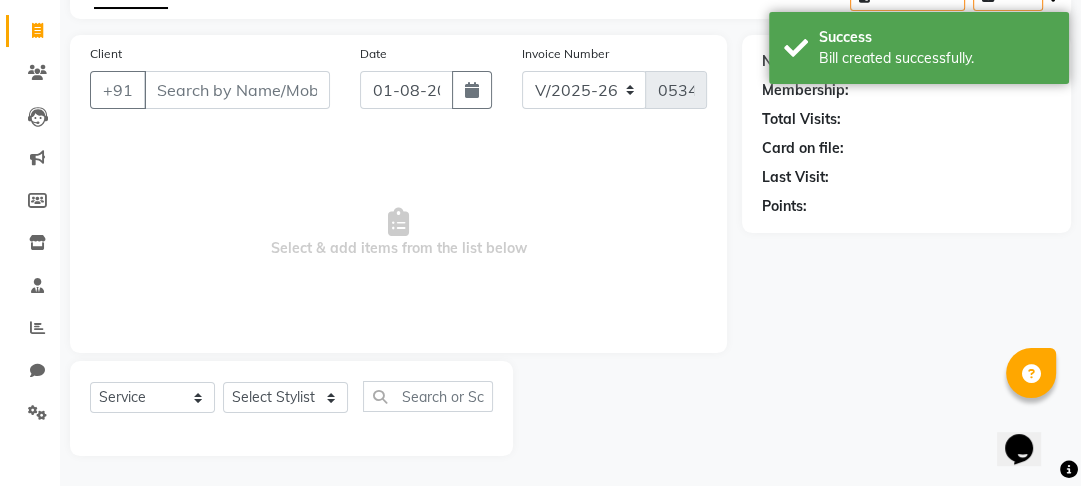click on "Client" at bounding box center (237, 90) 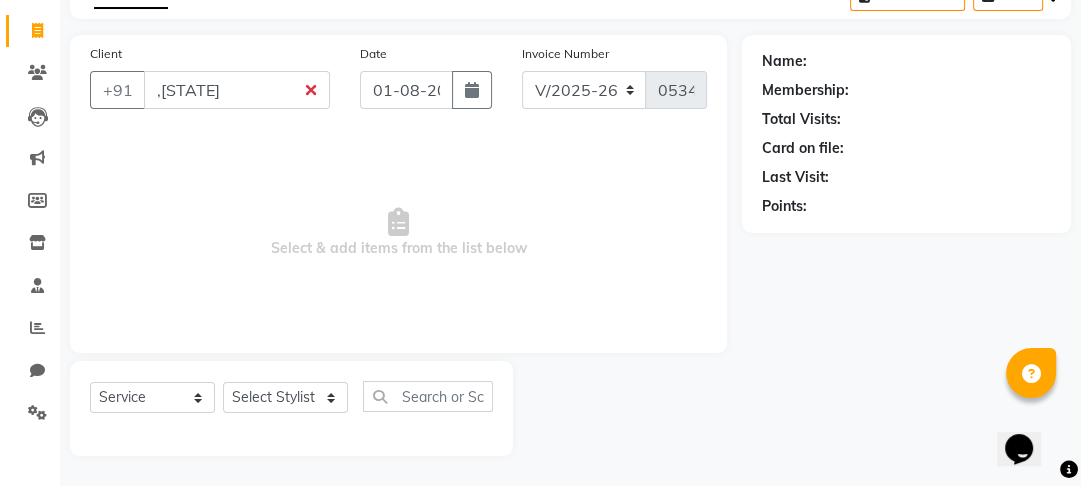 click on ",[STATE]" at bounding box center [237, 90] 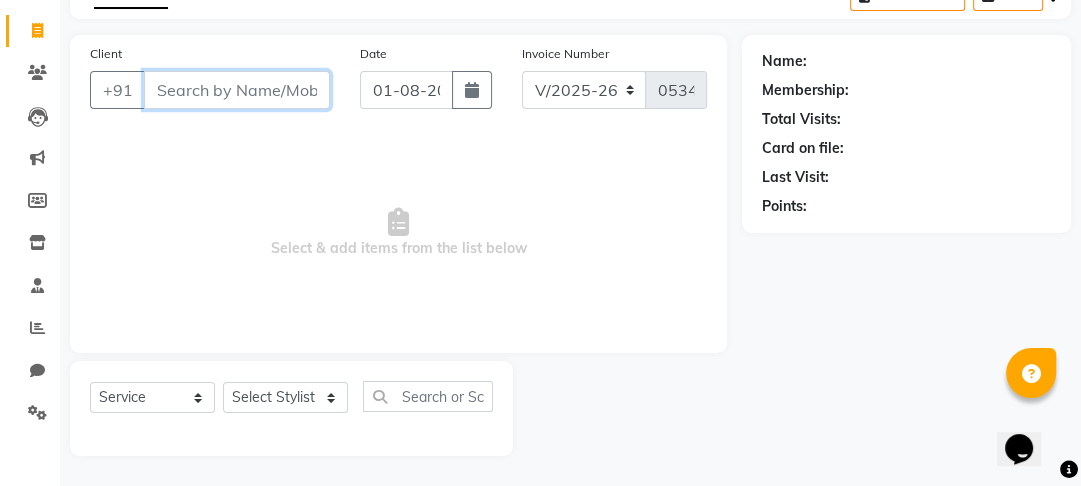 click on "Client" at bounding box center [237, 90] 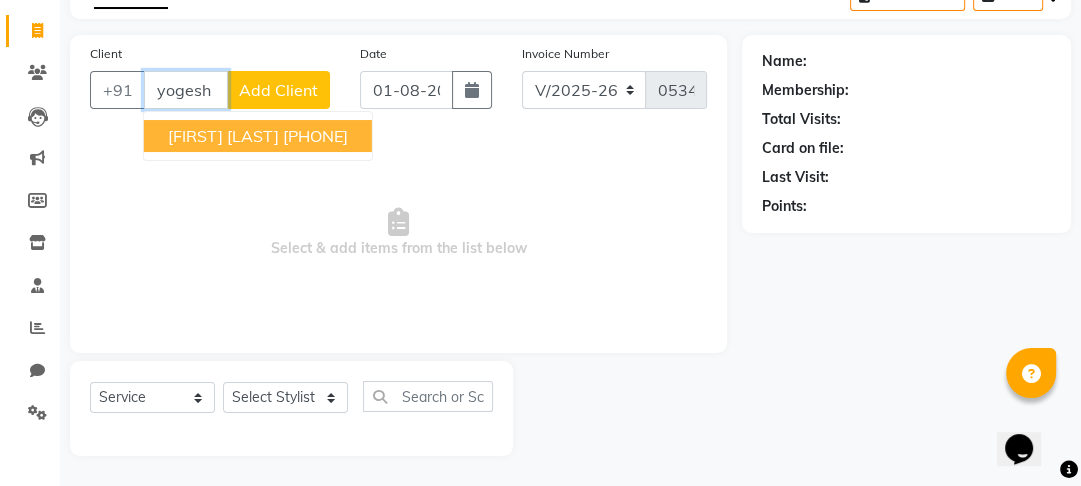 click on "[FIRST] [LAST]" at bounding box center (223, 136) 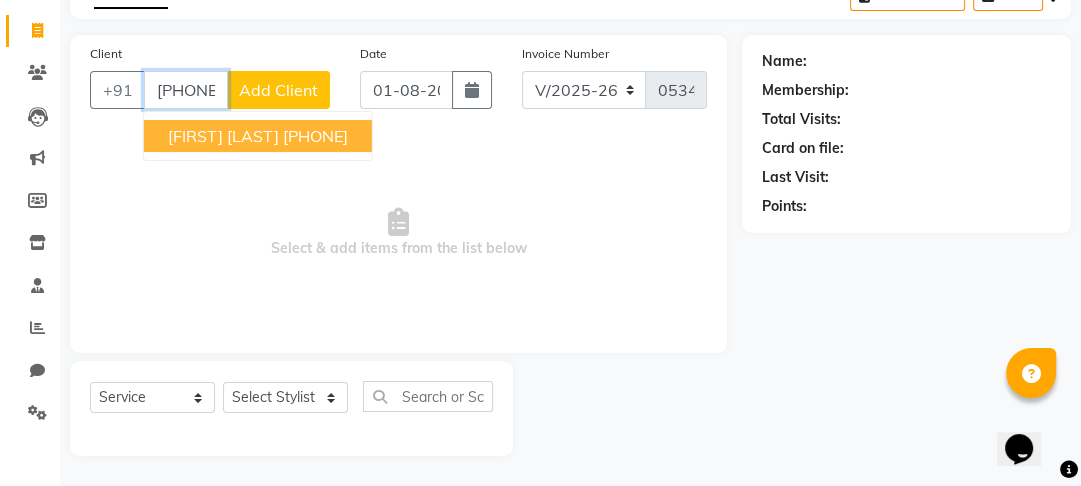 type on "[PHONE]" 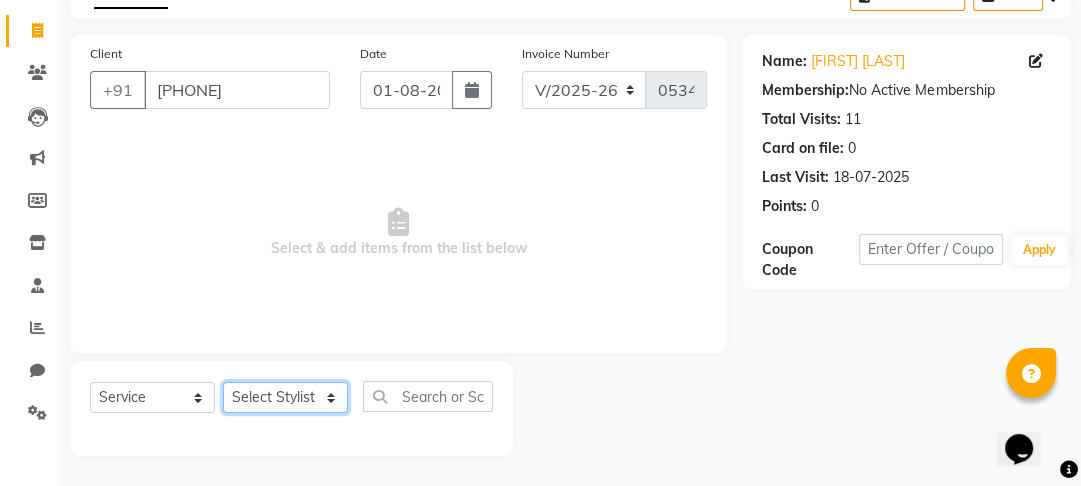 click on "Select Stylist [FIRST] [FIRST] [FIRST] [FIRST] [FIRST] [FIRST] [FIRST] [FIRST]" 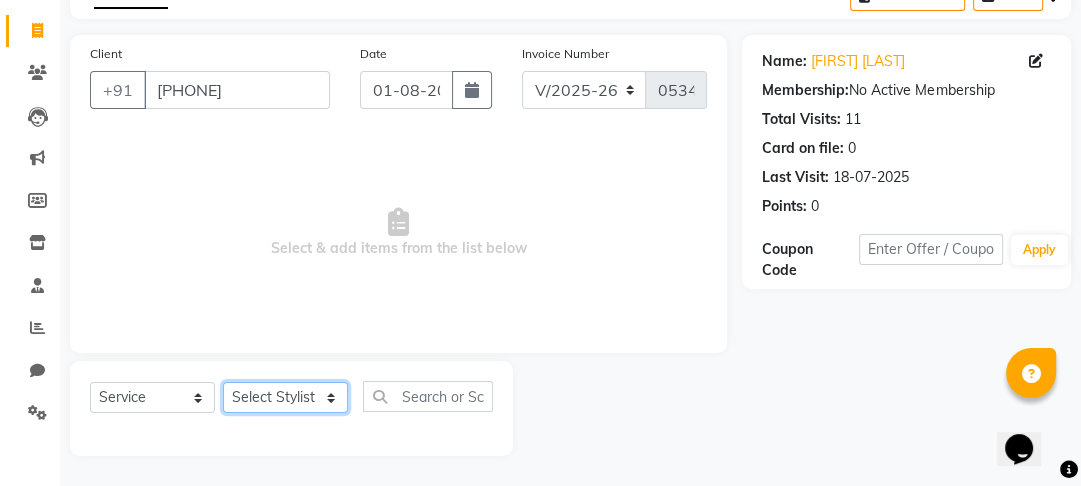 select on "67315" 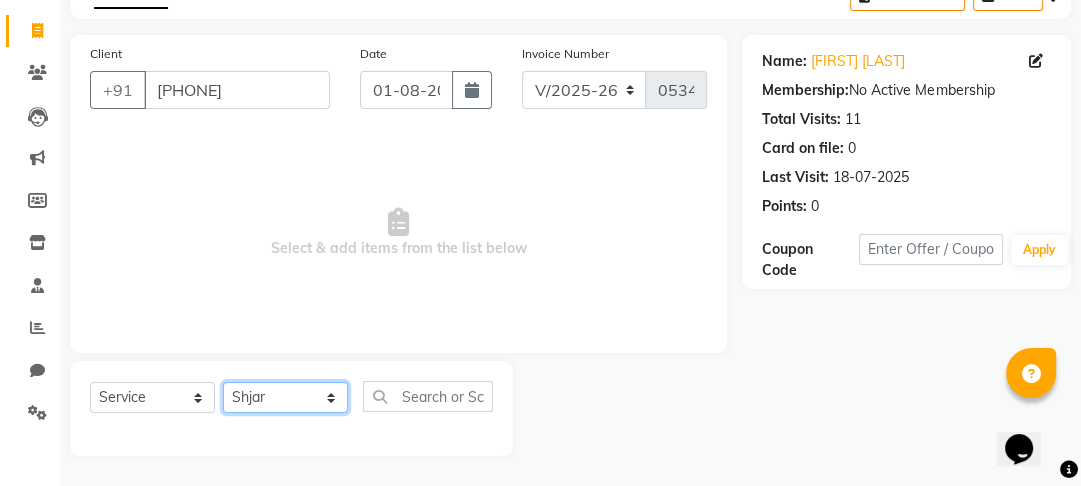 click on "Select Stylist [FIRST] [FIRST] [FIRST] [FIRST] [FIRST] [FIRST] [FIRST] [FIRST]" 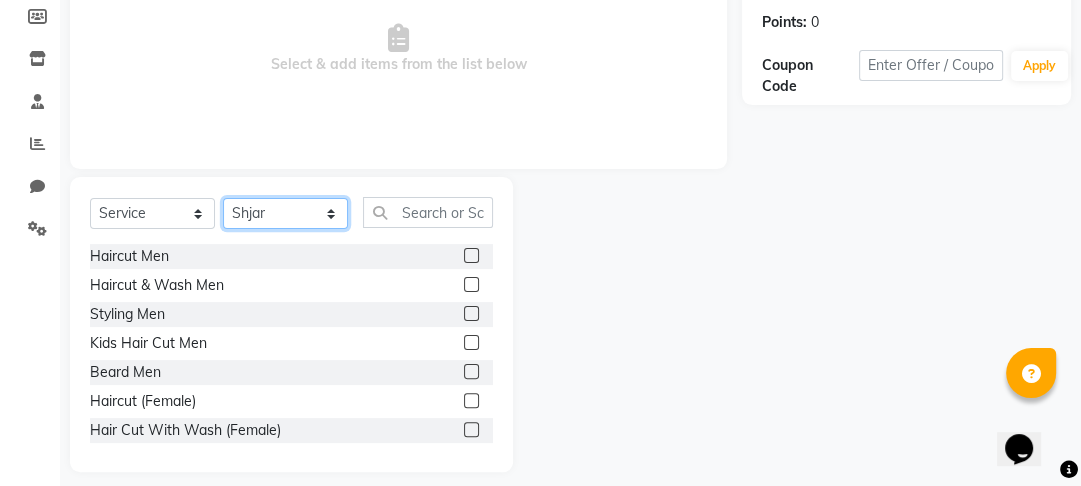 scroll, scrollTop: 316, scrollLeft: 0, axis: vertical 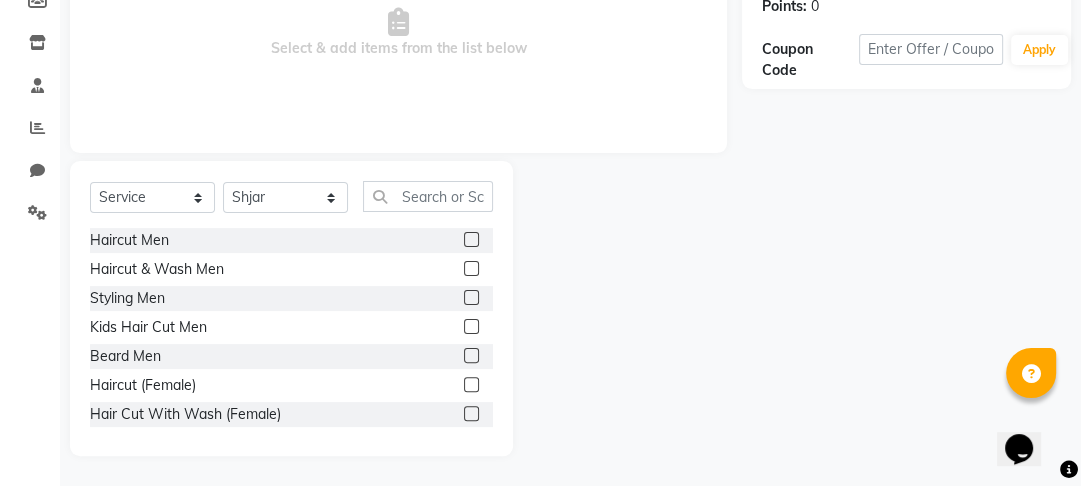 click 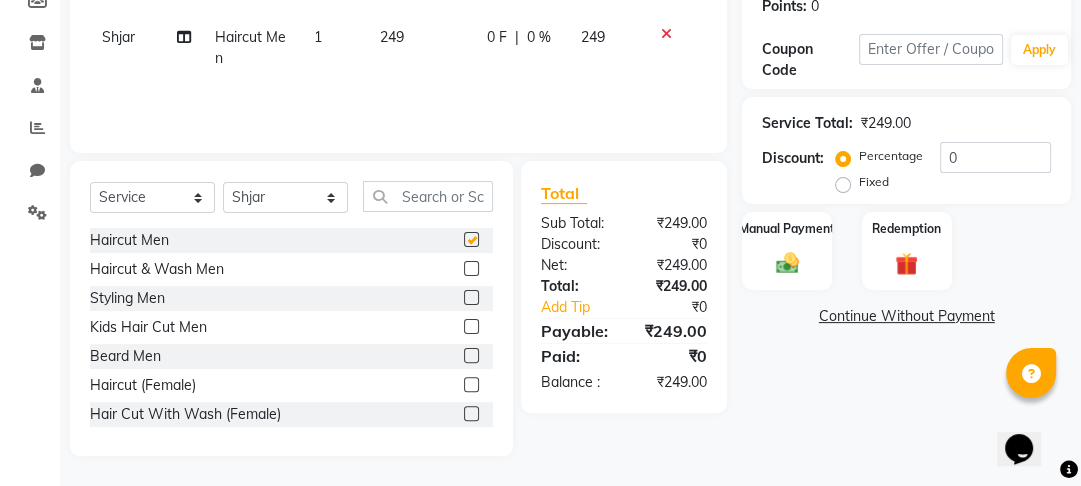 checkbox on "false" 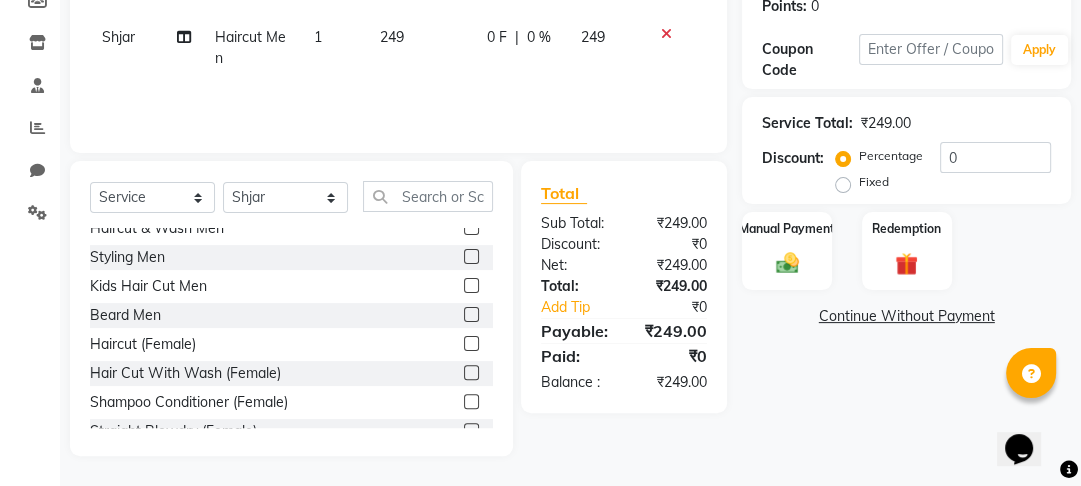 scroll, scrollTop: 80, scrollLeft: 0, axis: vertical 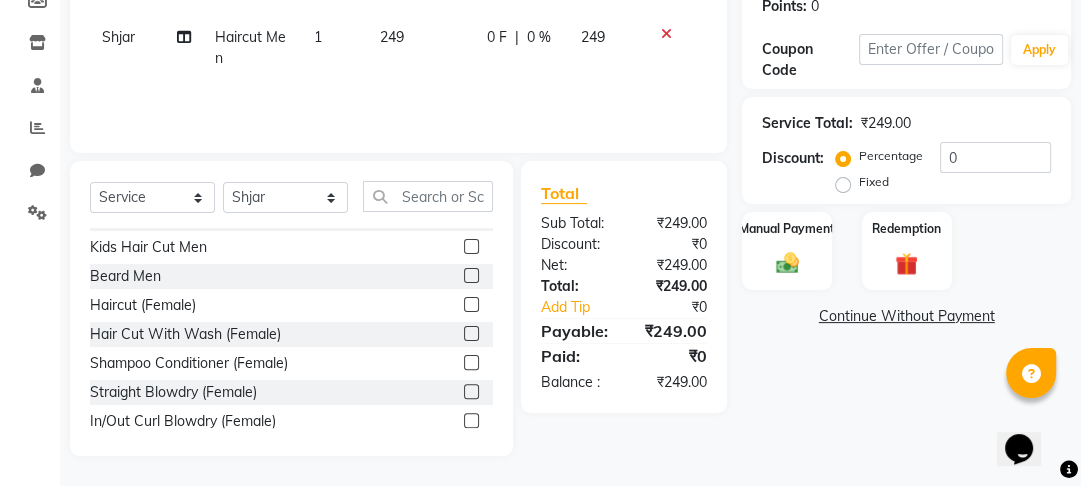 click 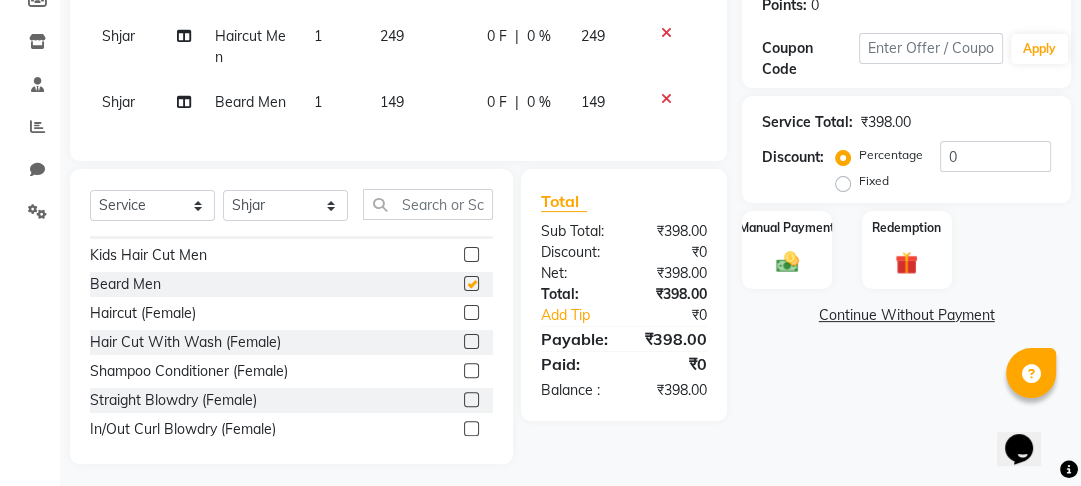 checkbox on "false" 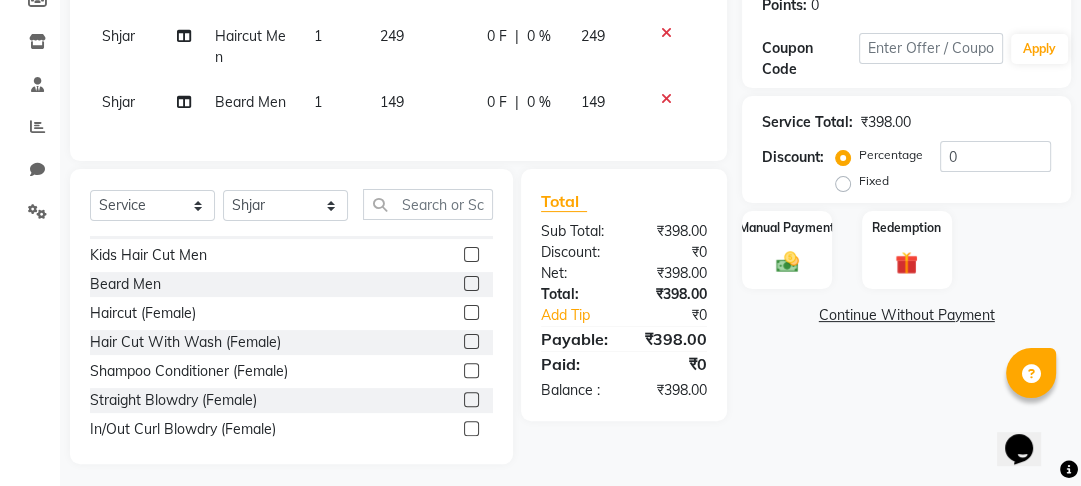 click on "Discount:  Percentage   Fixed  0" 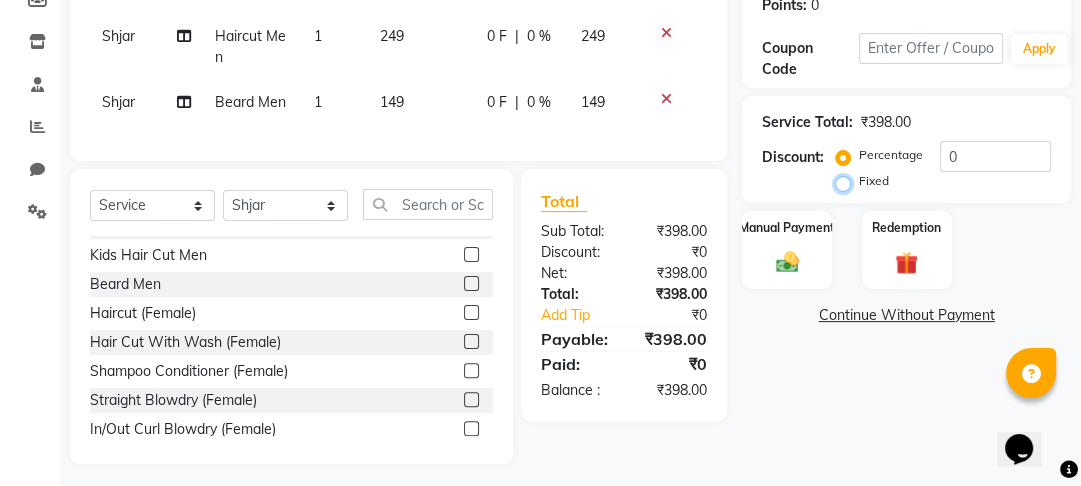 click on "Fixed" at bounding box center [847, 181] 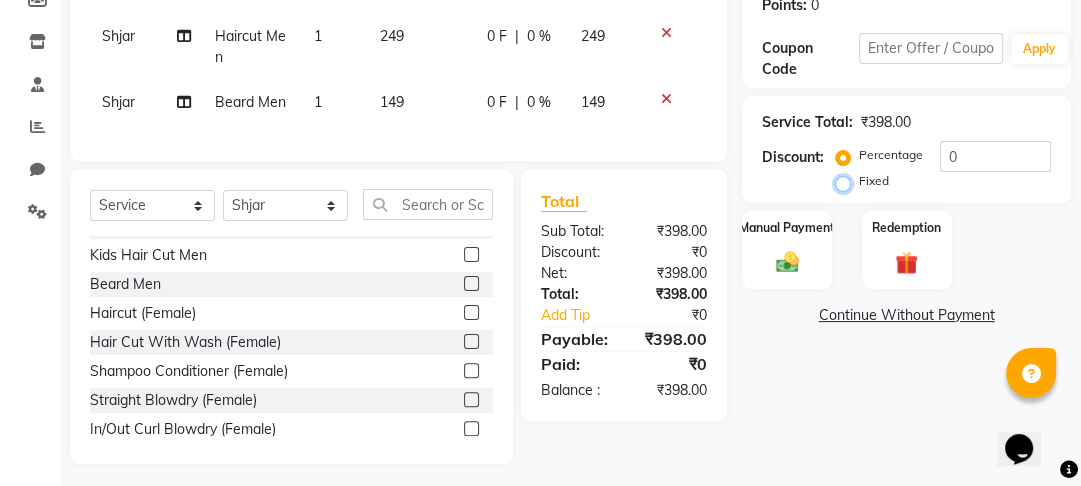 radio on "true" 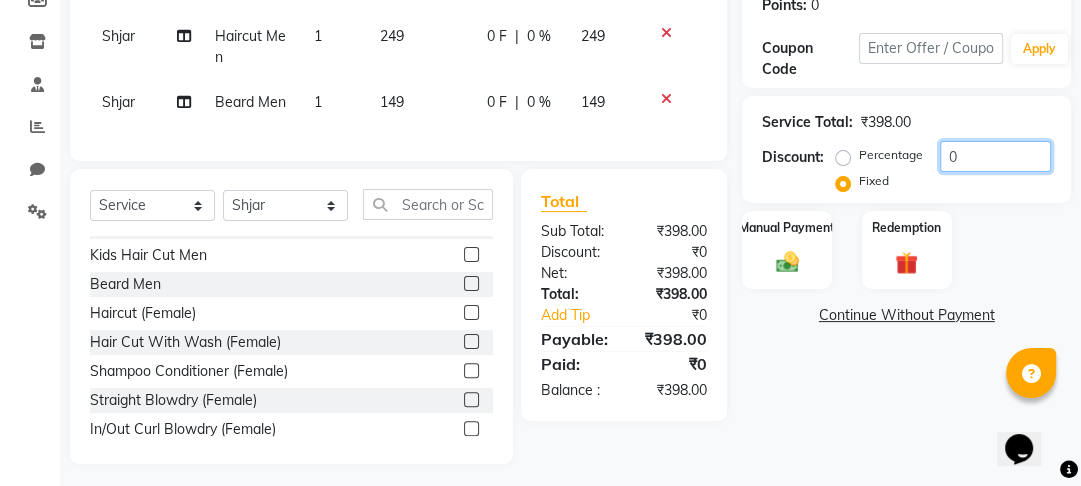 click on "0" 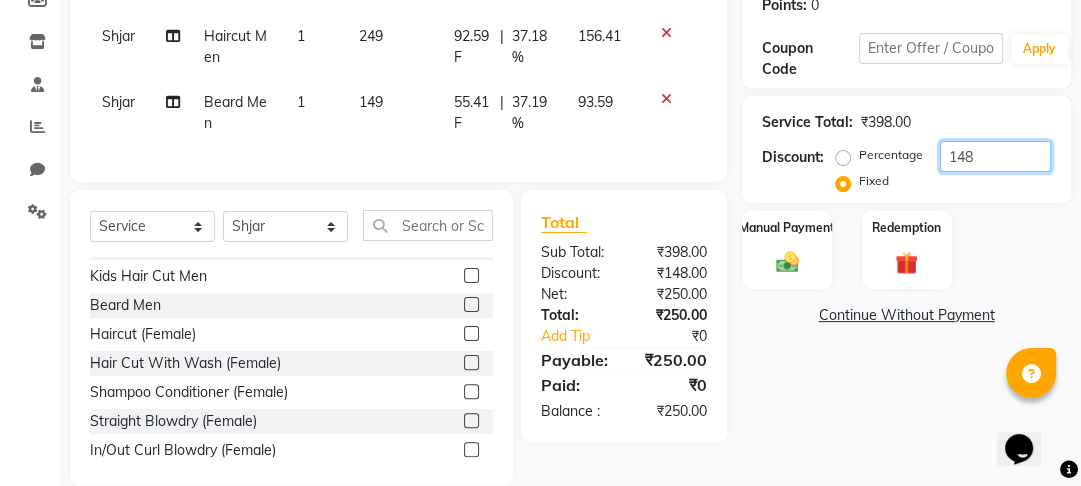 type on "148" 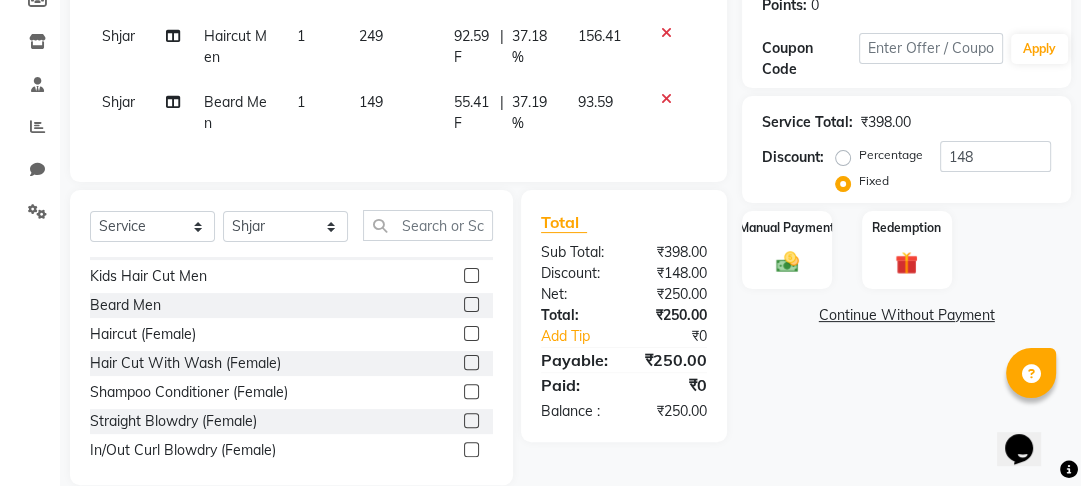 click on "Name: [FIRST] [LAST] Membership:  No Active Membership  Total Visits:  [NUMBER] Card on file:  [NUMBER] Last Visit:   [DATE] Points:   [NUMBER]  Coupon Code Apply Service Total:  ₹[PRICE]  Discount:  Percentage   Fixed  [NUMBER] Manual Payment Redemption  Continue Without Payment" 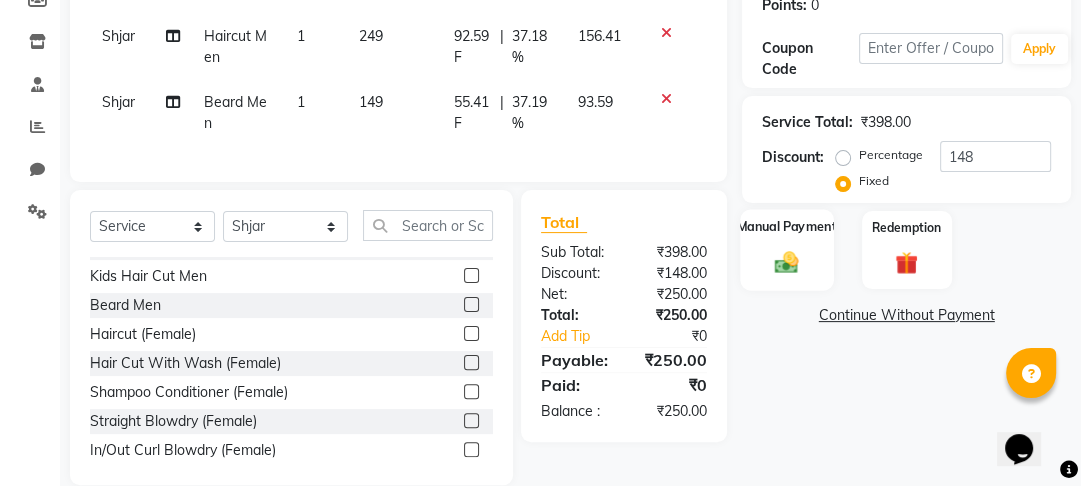 click 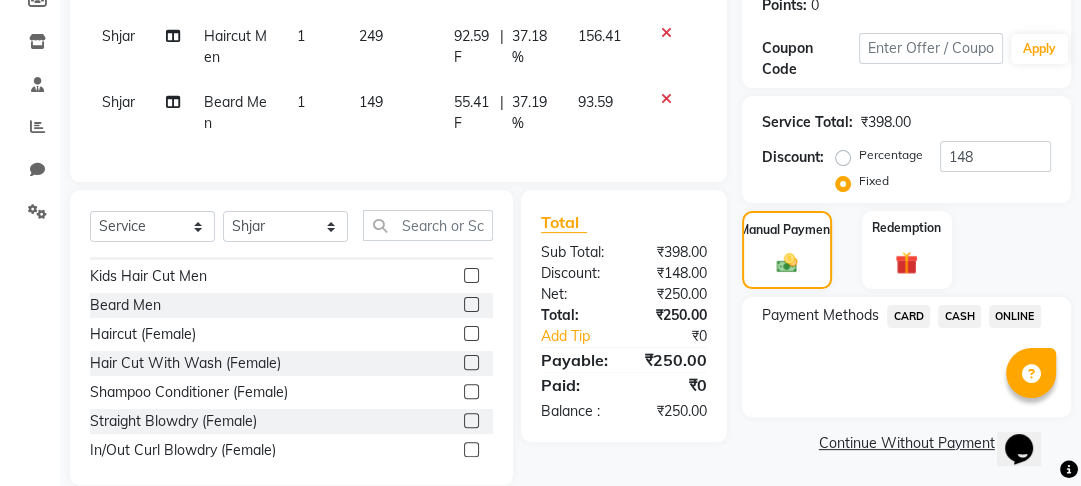 click on "ONLINE" 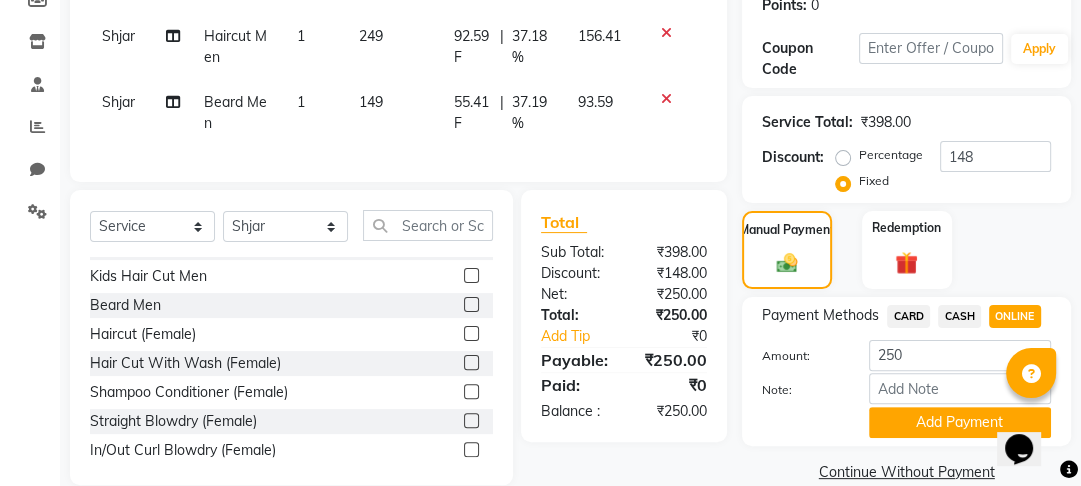 scroll, scrollTop: 358, scrollLeft: 0, axis: vertical 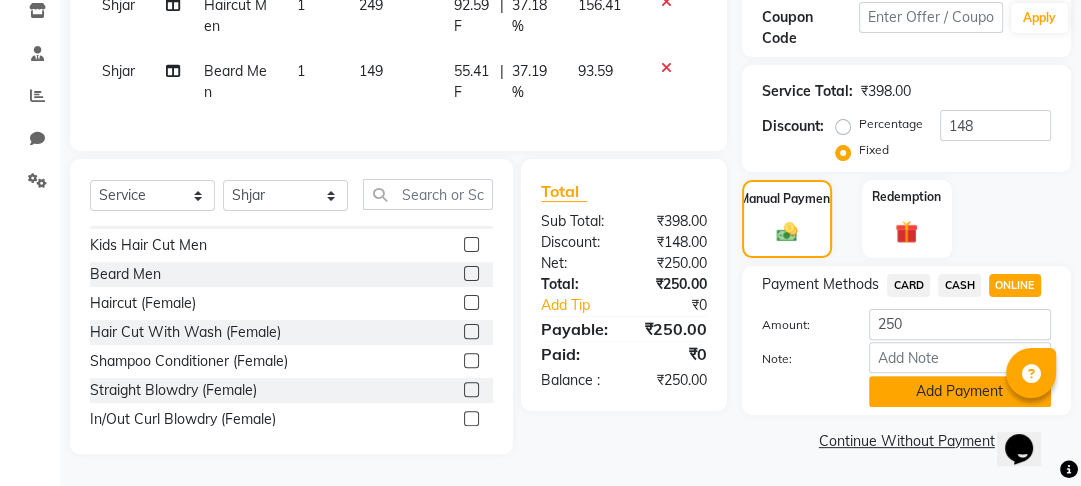 click on "Add Payment" 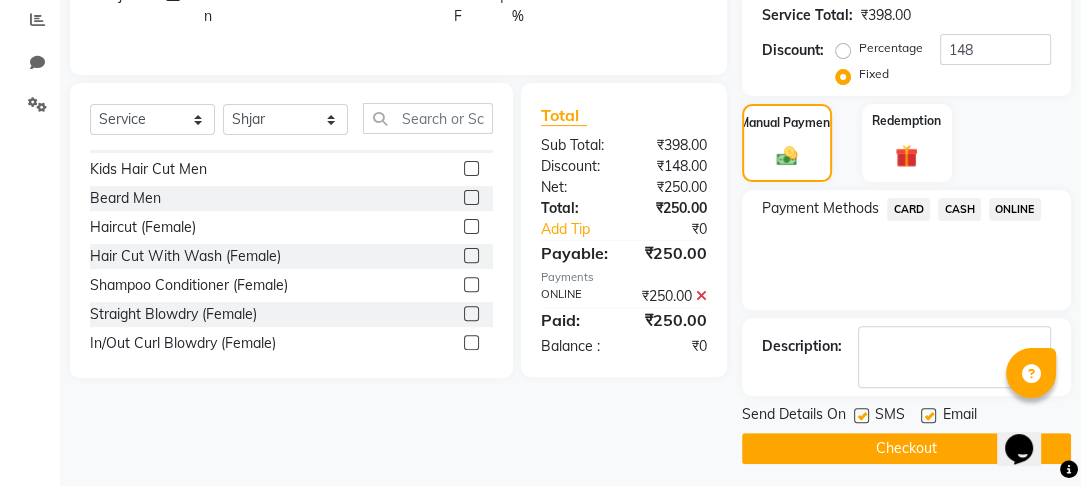 scroll, scrollTop: 429, scrollLeft: 0, axis: vertical 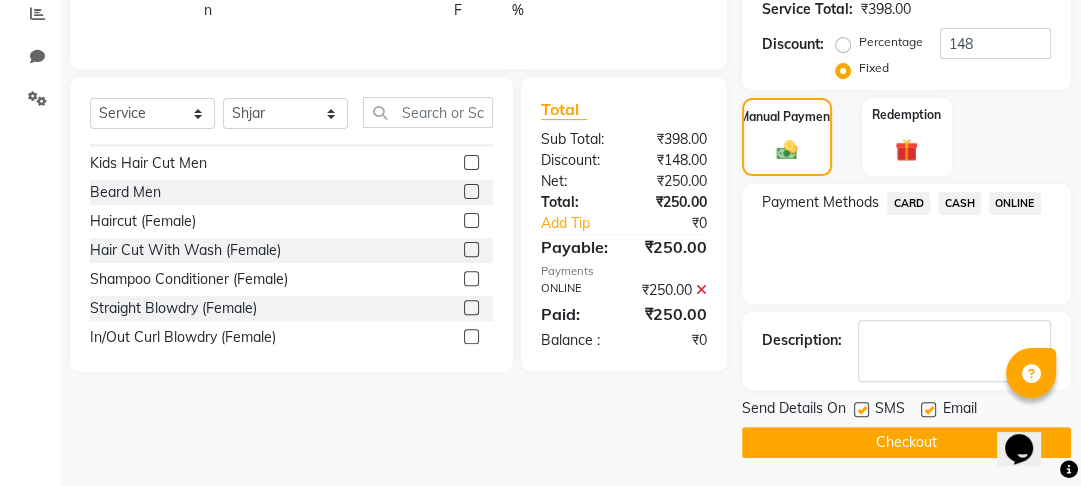 click on "Checkout" 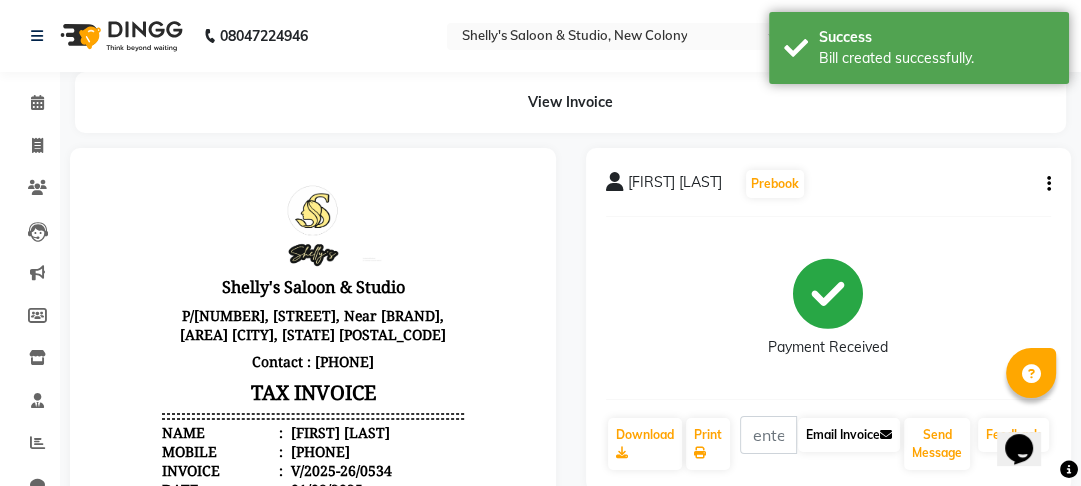 scroll, scrollTop: 0, scrollLeft: 0, axis: both 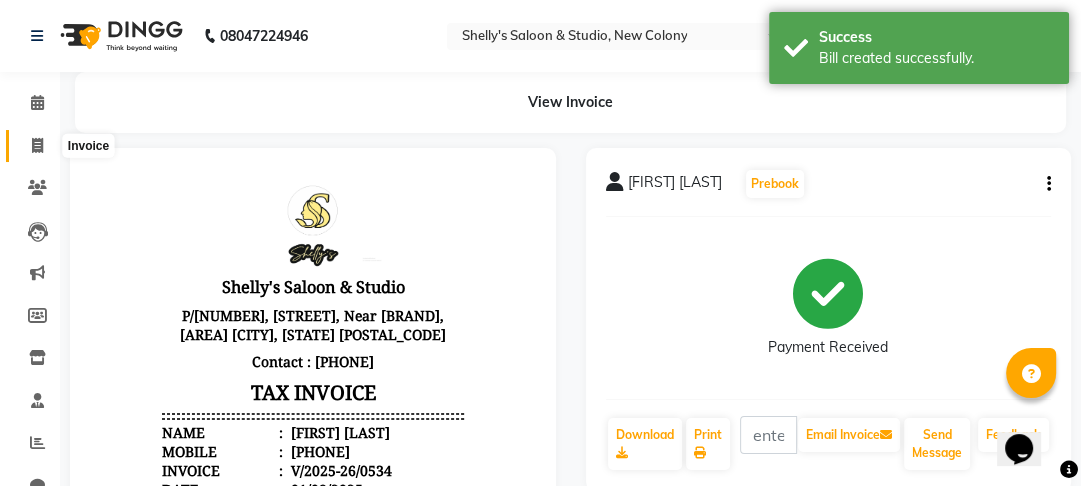 click 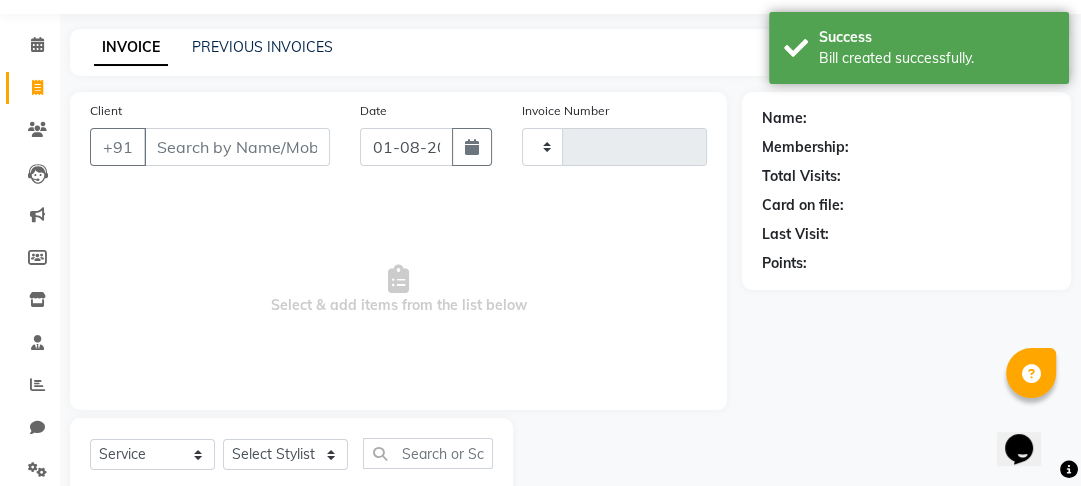 type on "0535" 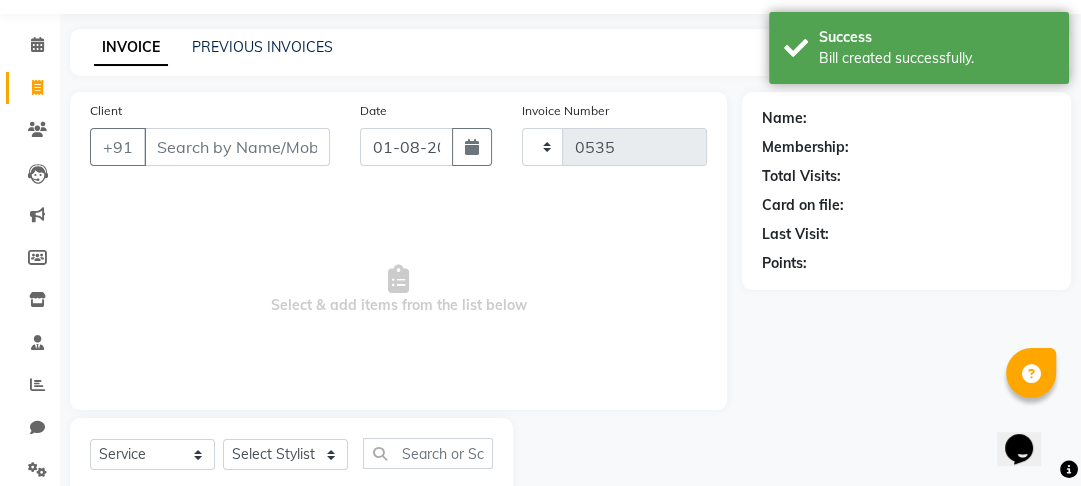 select on "7536" 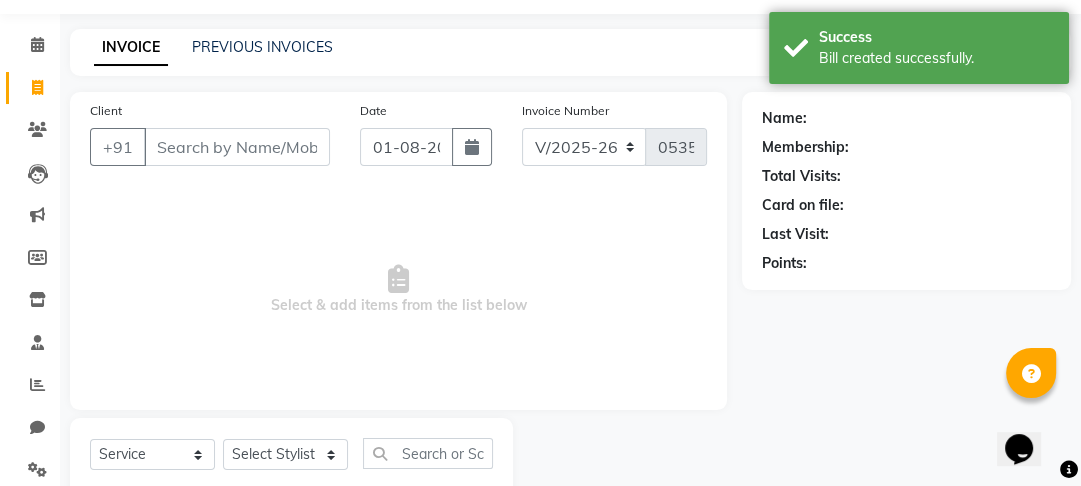 scroll, scrollTop: 116, scrollLeft: 0, axis: vertical 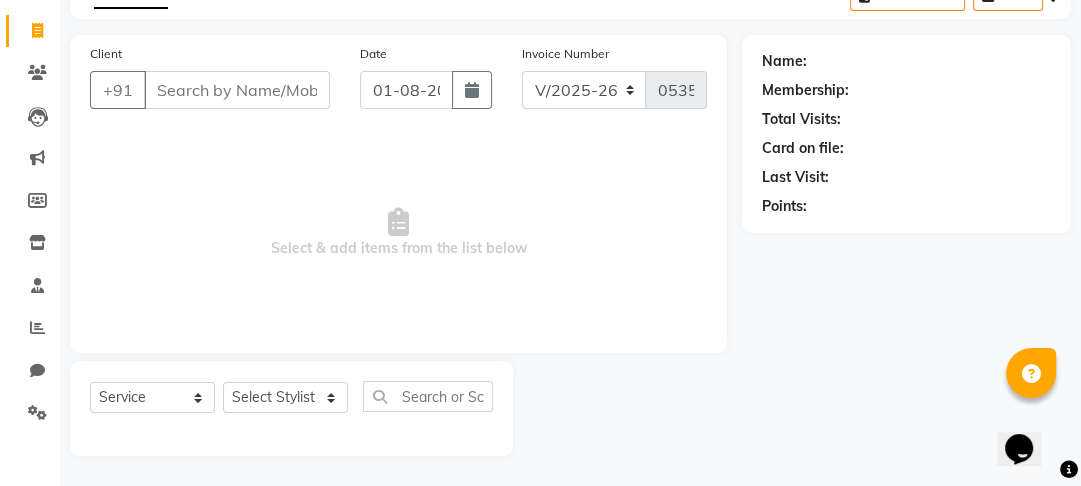 click on "Client" at bounding box center (237, 90) 